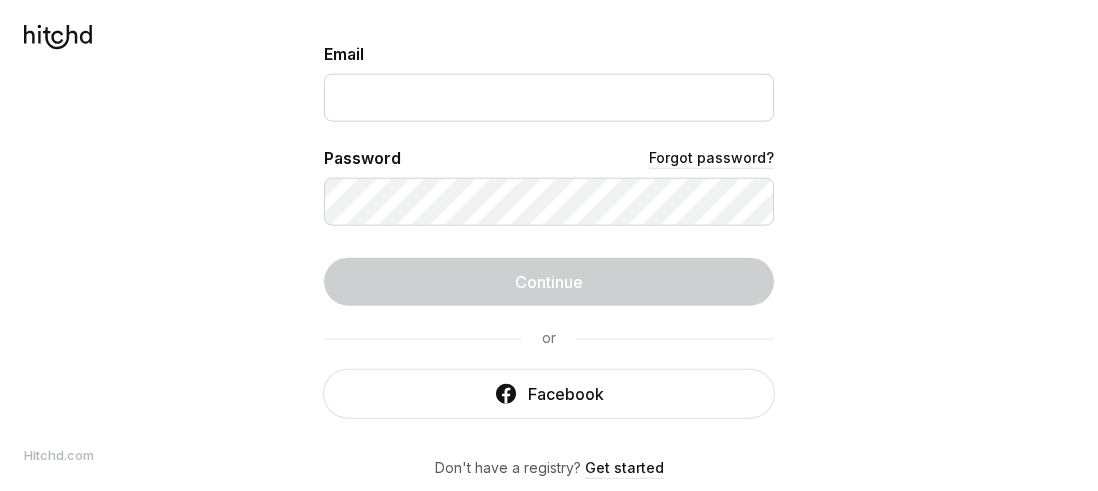 scroll, scrollTop: 0, scrollLeft: 0, axis: both 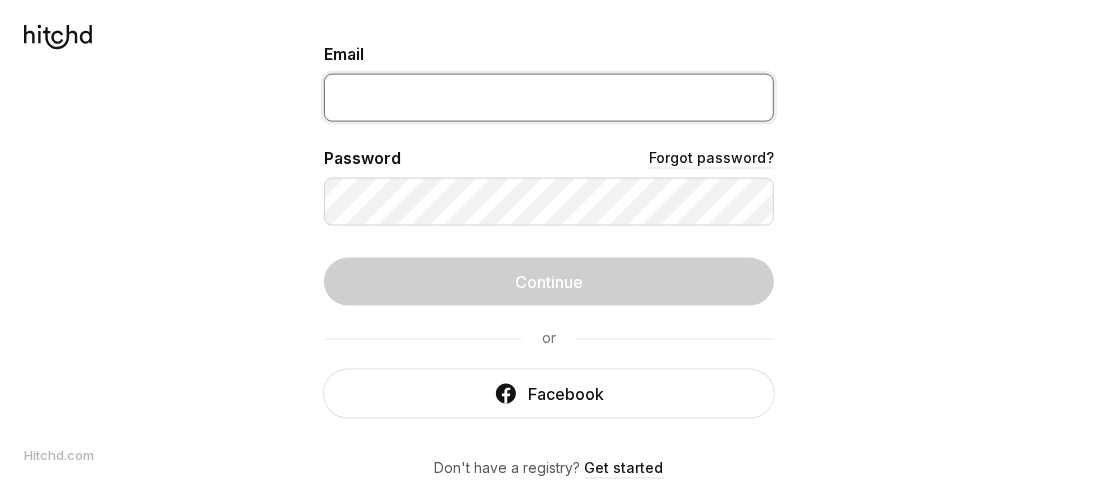 click at bounding box center (549, 97) 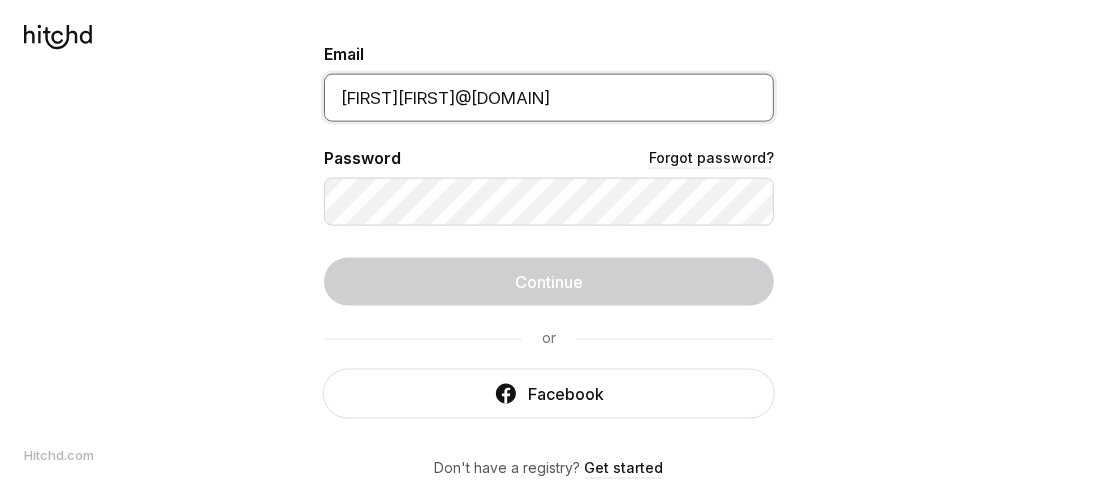 type on "[FIRST][FIRST]@[DOMAIN]" 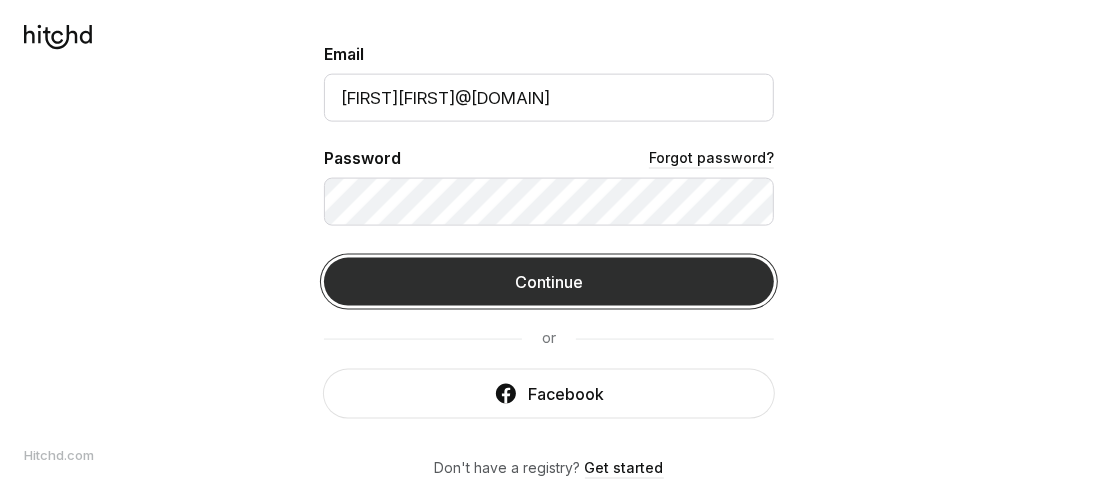 click on "Continue" at bounding box center [549, 281] 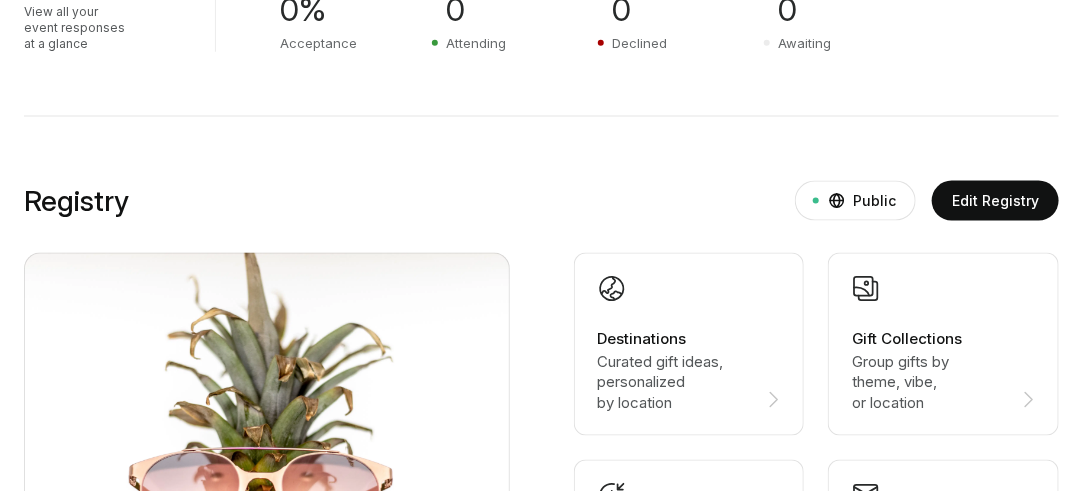 scroll, scrollTop: 769, scrollLeft: 0, axis: vertical 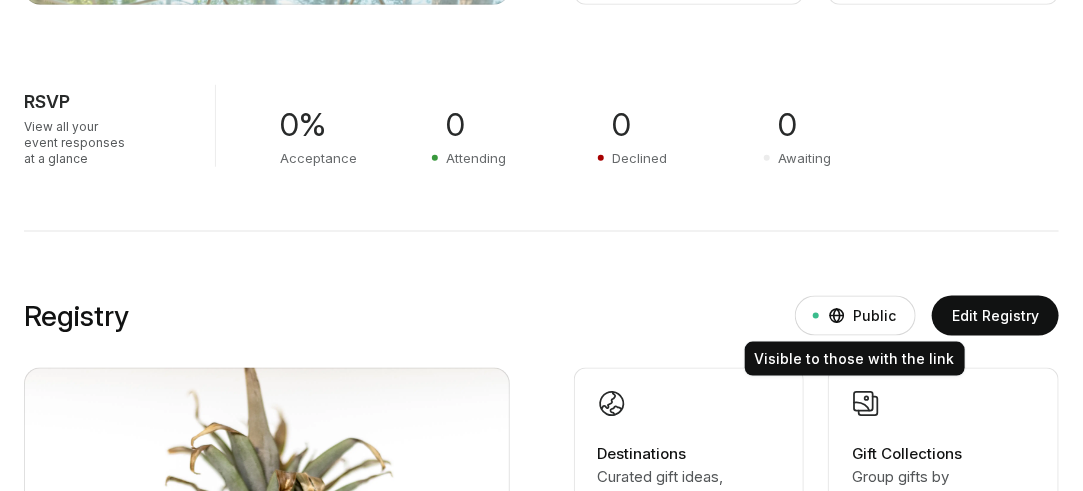 click at bounding box center [837, 316] 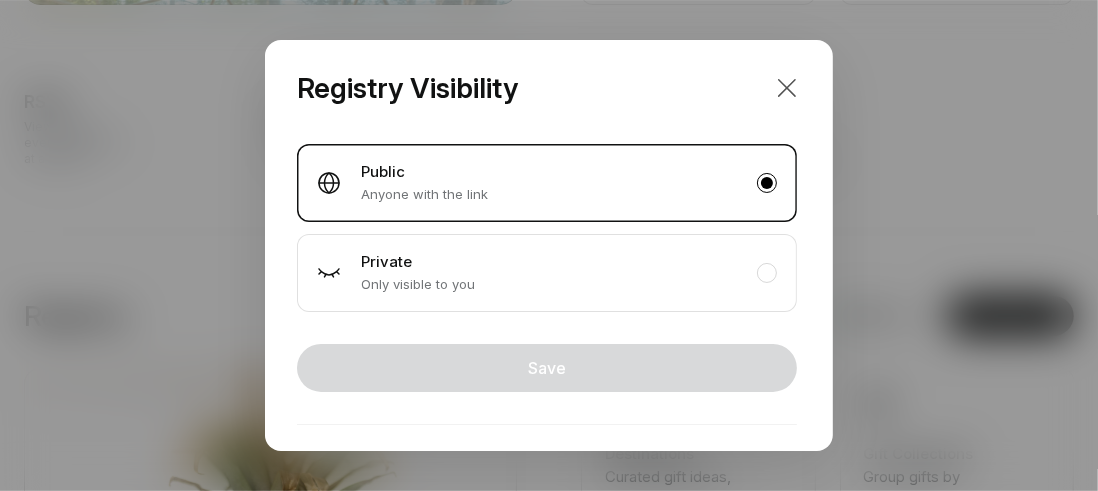 click at bounding box center (787, 88) 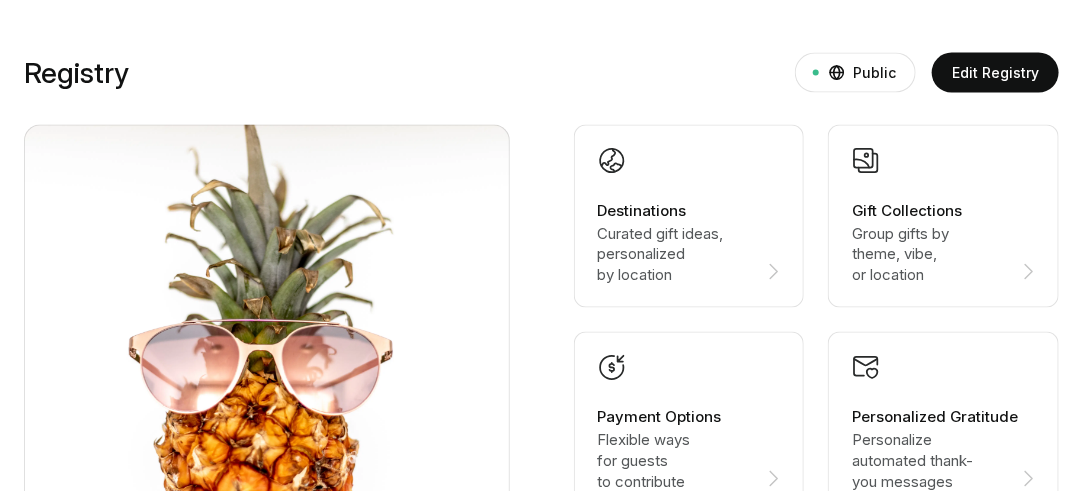 scroll, scrollTop: 1100, scrollLeft: 0, axis: vertical 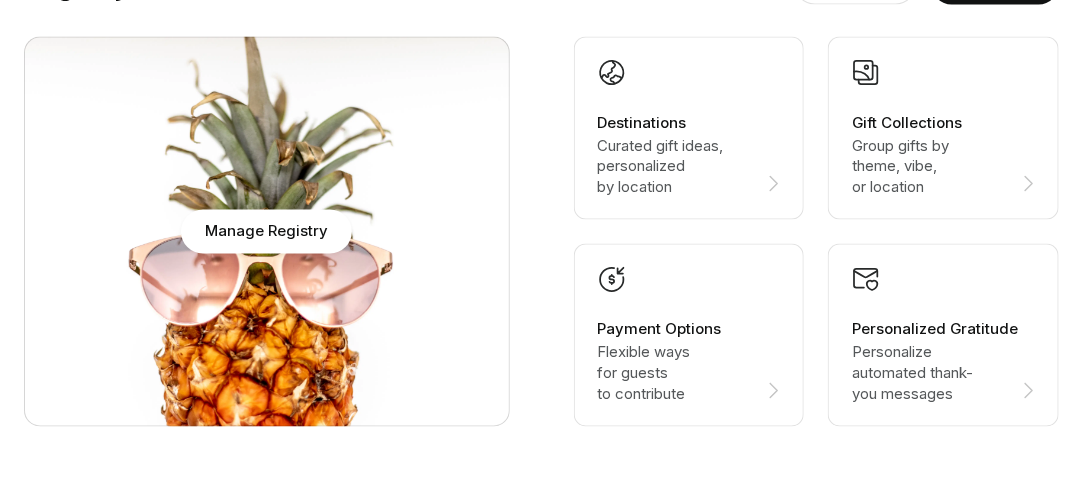 click on "Manage Registry" at bounding box center [267, 232] 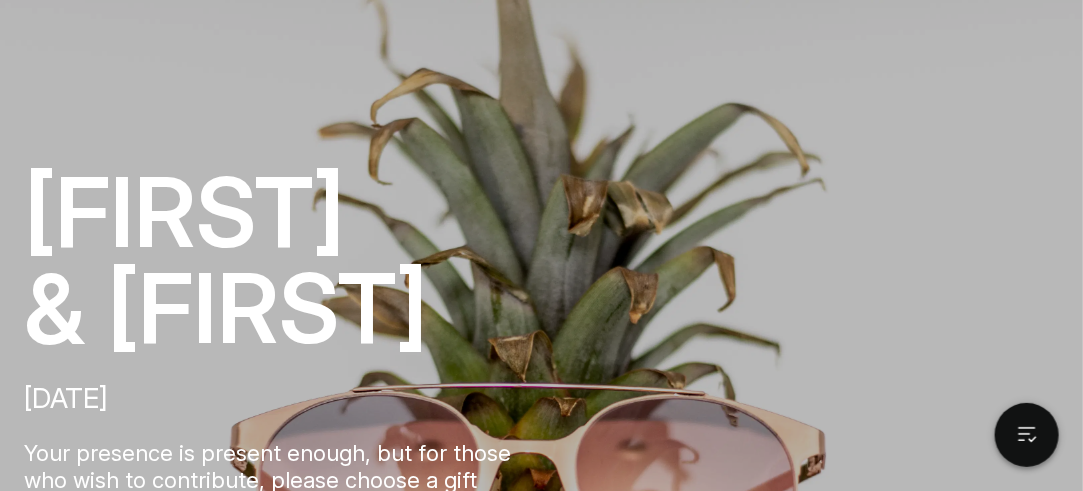 scroll, scrollTop: 0, scrollLeft: 0, axis: both 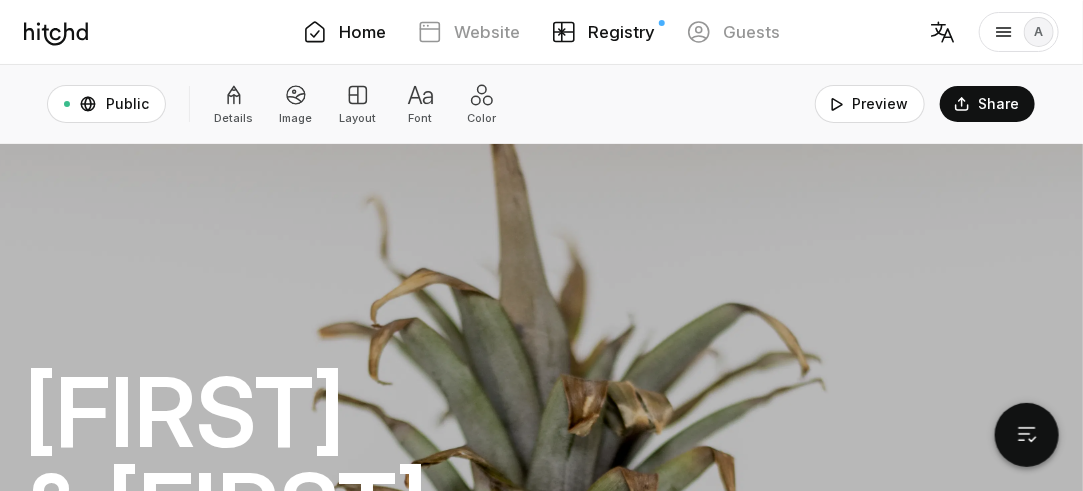 click on "Home" at bounding box center (344, 32) 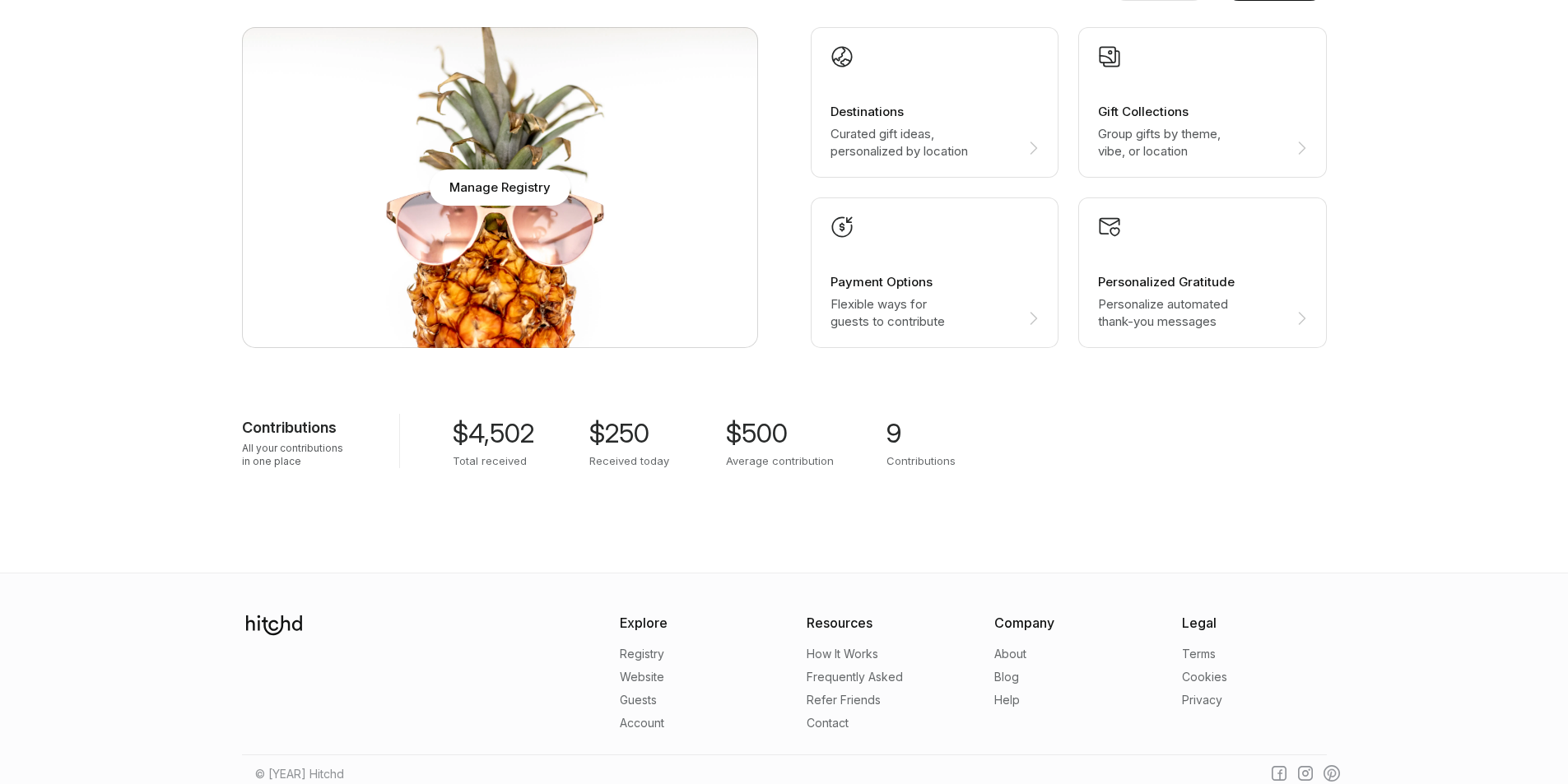 scroll, scrollTop: 912, scrollLeft: 0, axis: vertical 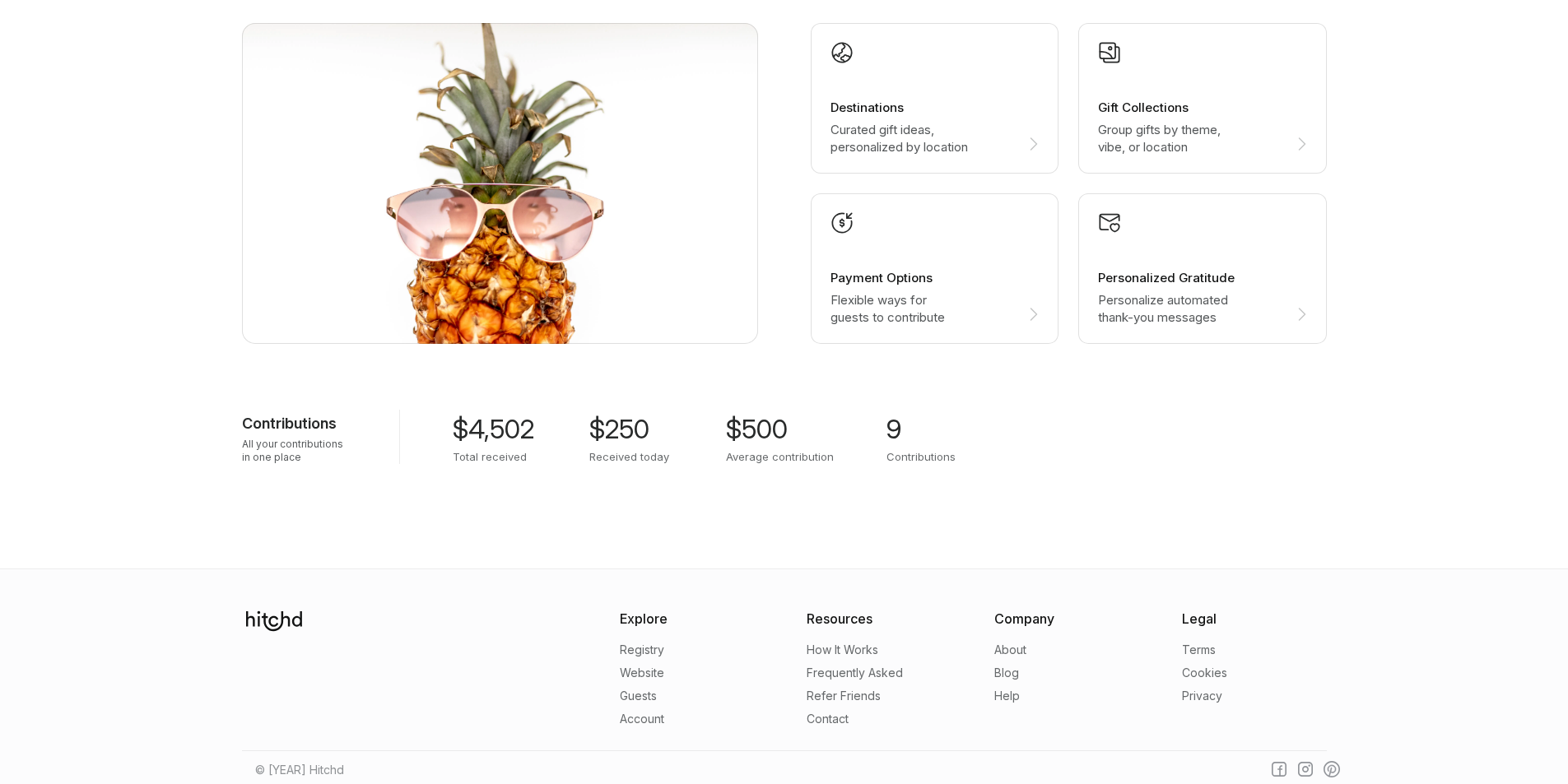 click on "Contributions" at bounding box center (289, 424) 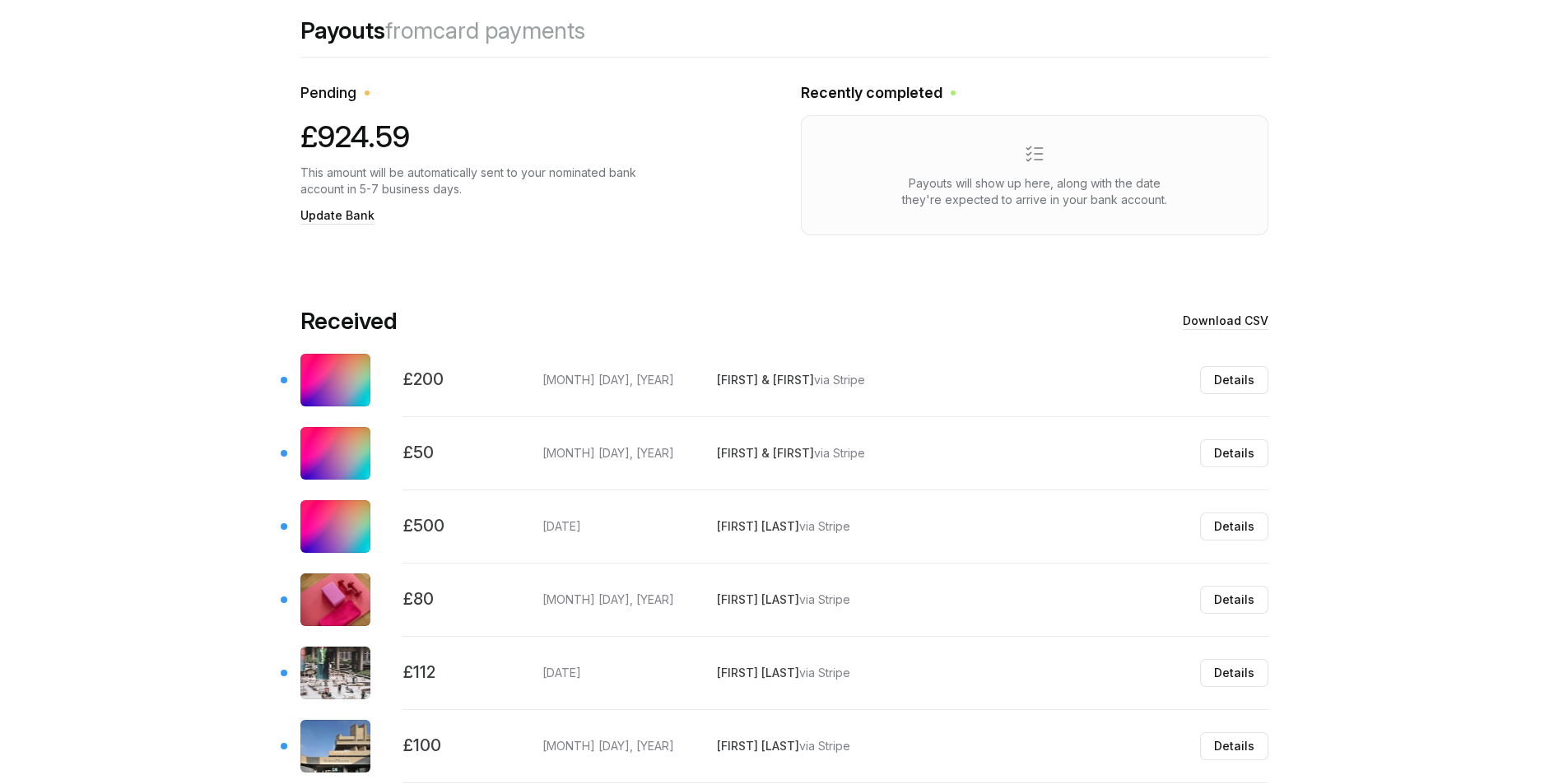 scroll, scrollTop: 576, scrollLeft: 0, axis: vertical 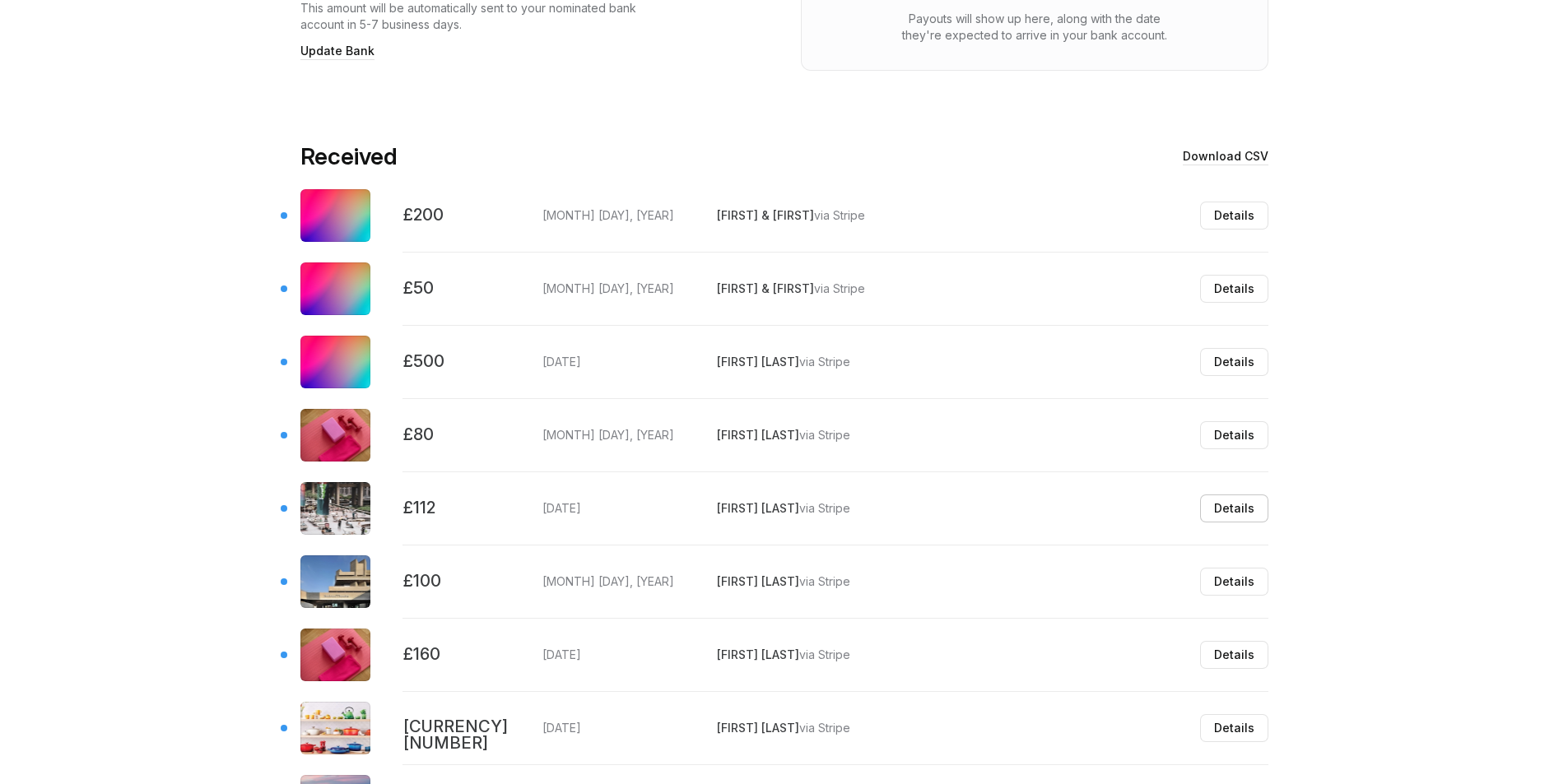 click on "Details" at bounding box center (1234, 508) 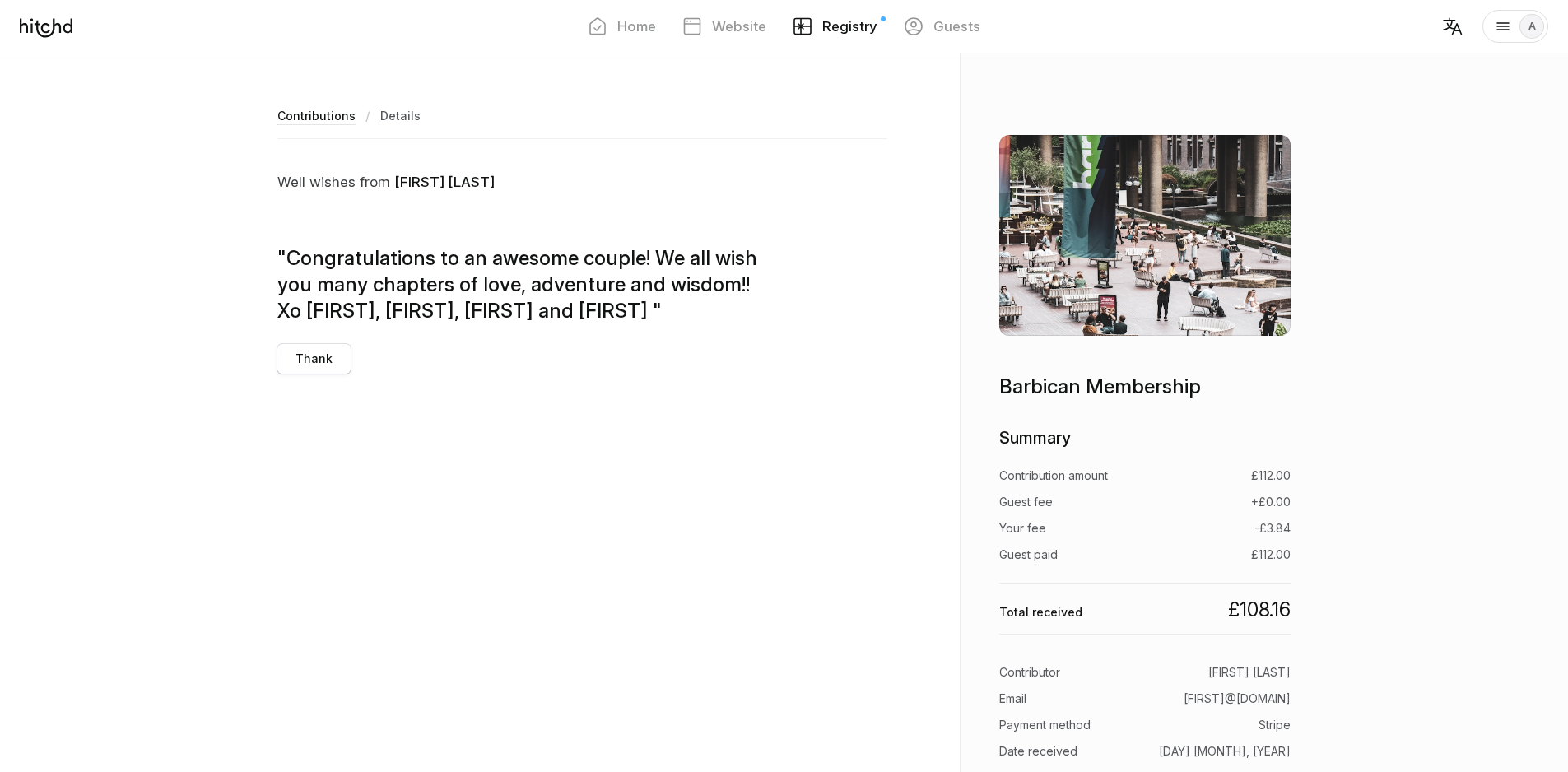 scroll, scrollTop: 53, scrollLeft: 0, axis: vertical 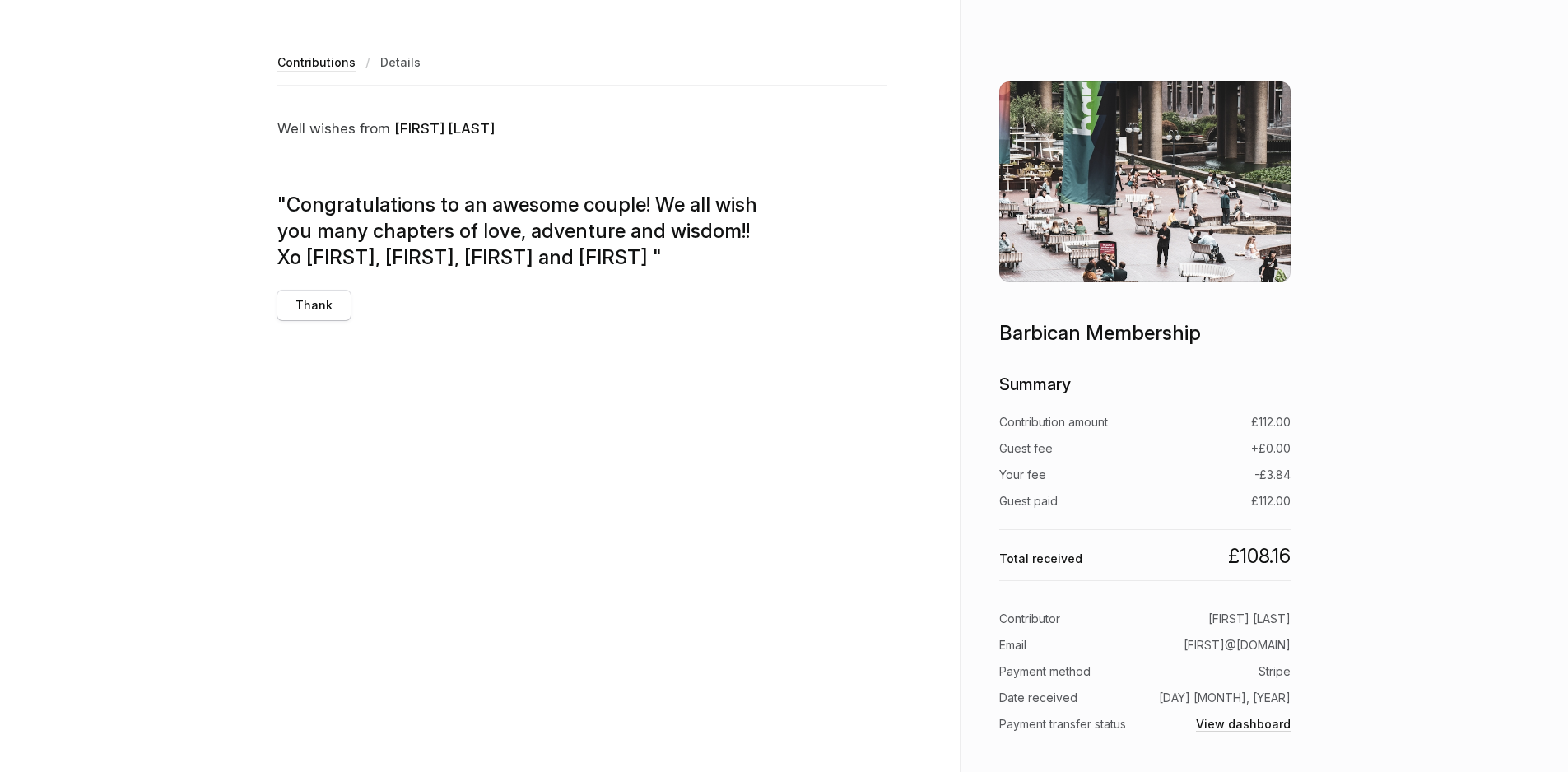 click on "Thank" at bounding box center [314, 305] 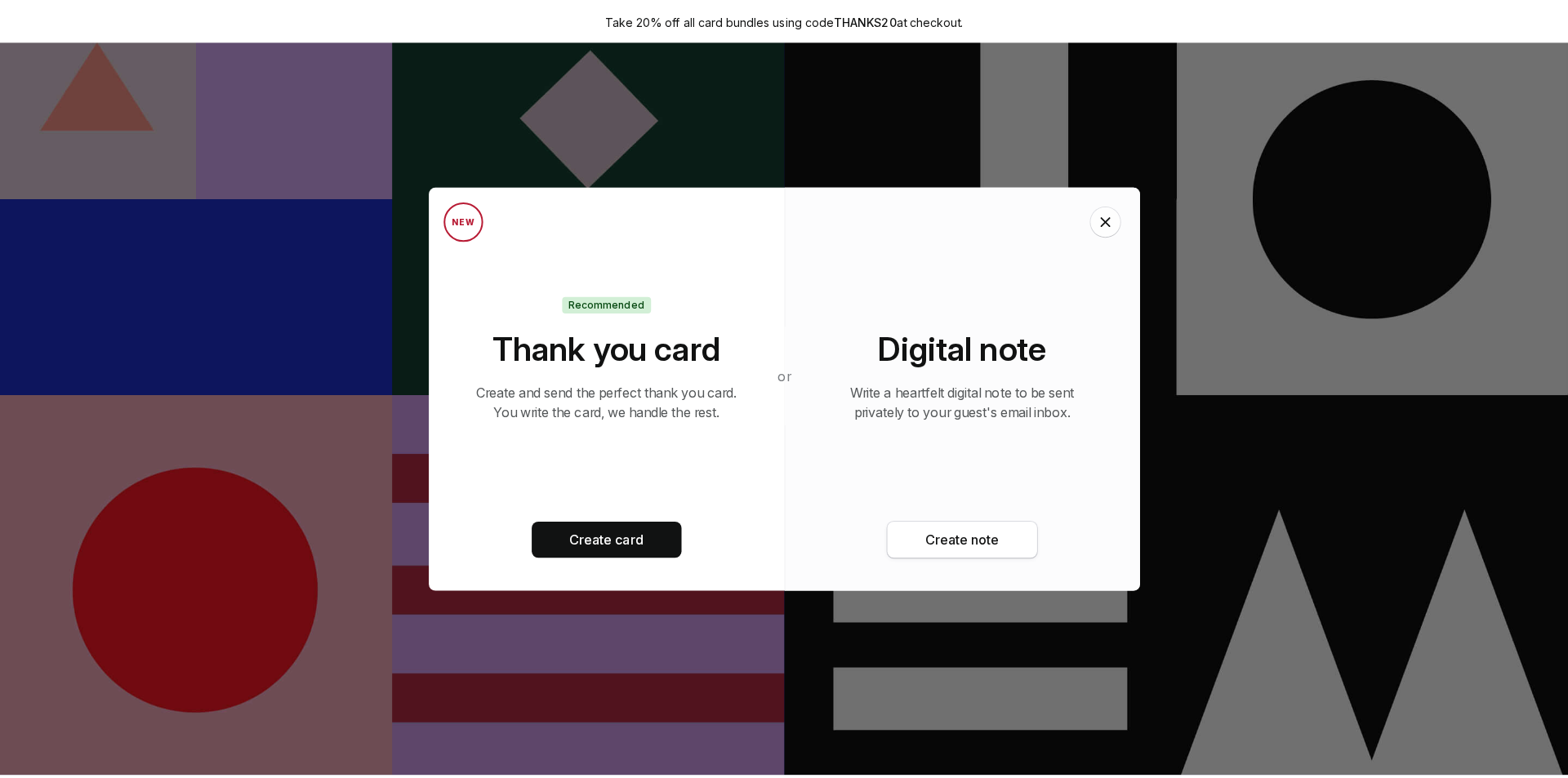 scroll, scrollTop: 0, scrollLeft: 0, axis: both 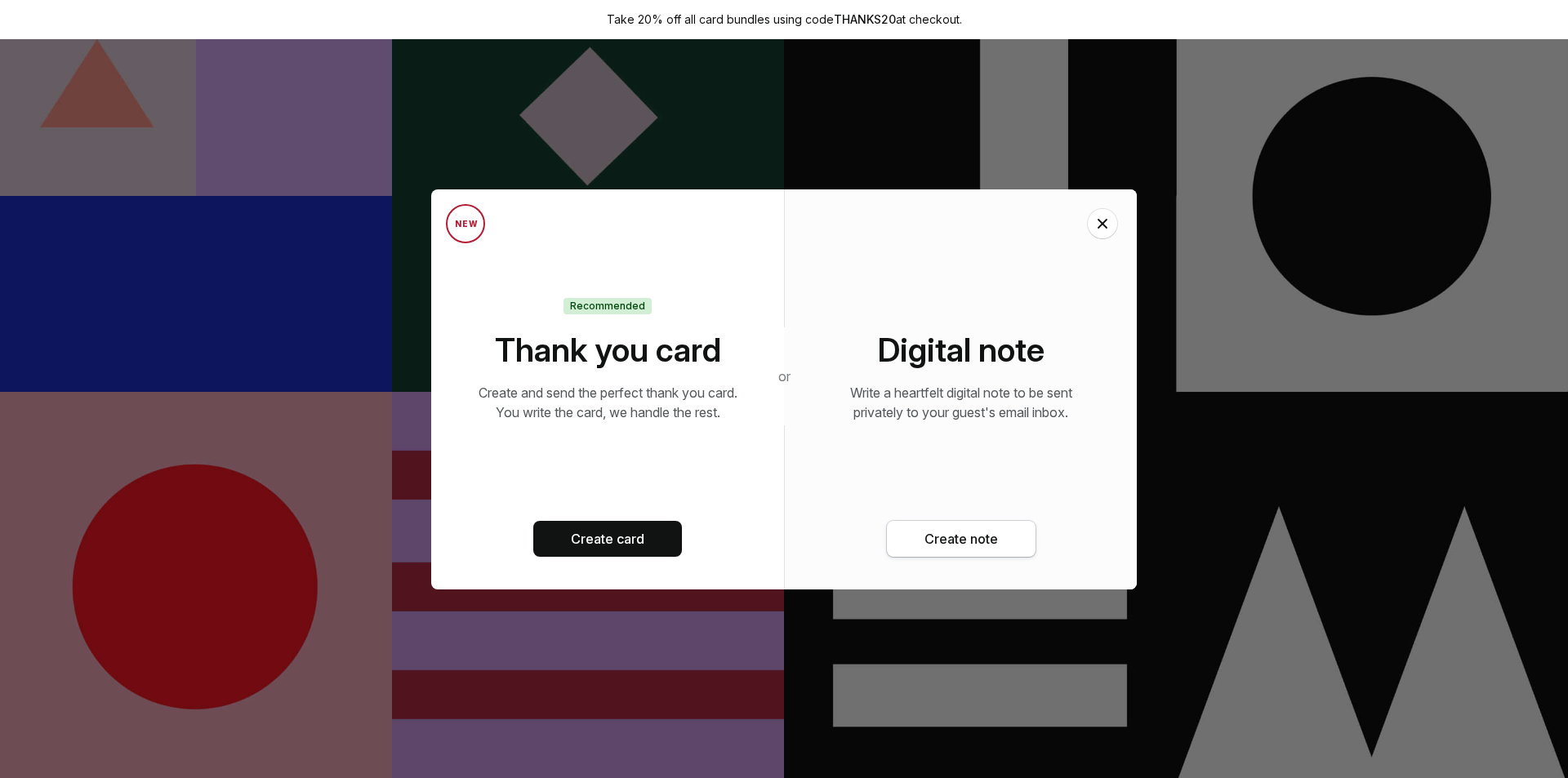 click on "Create note" at bounding box center [961, 539] 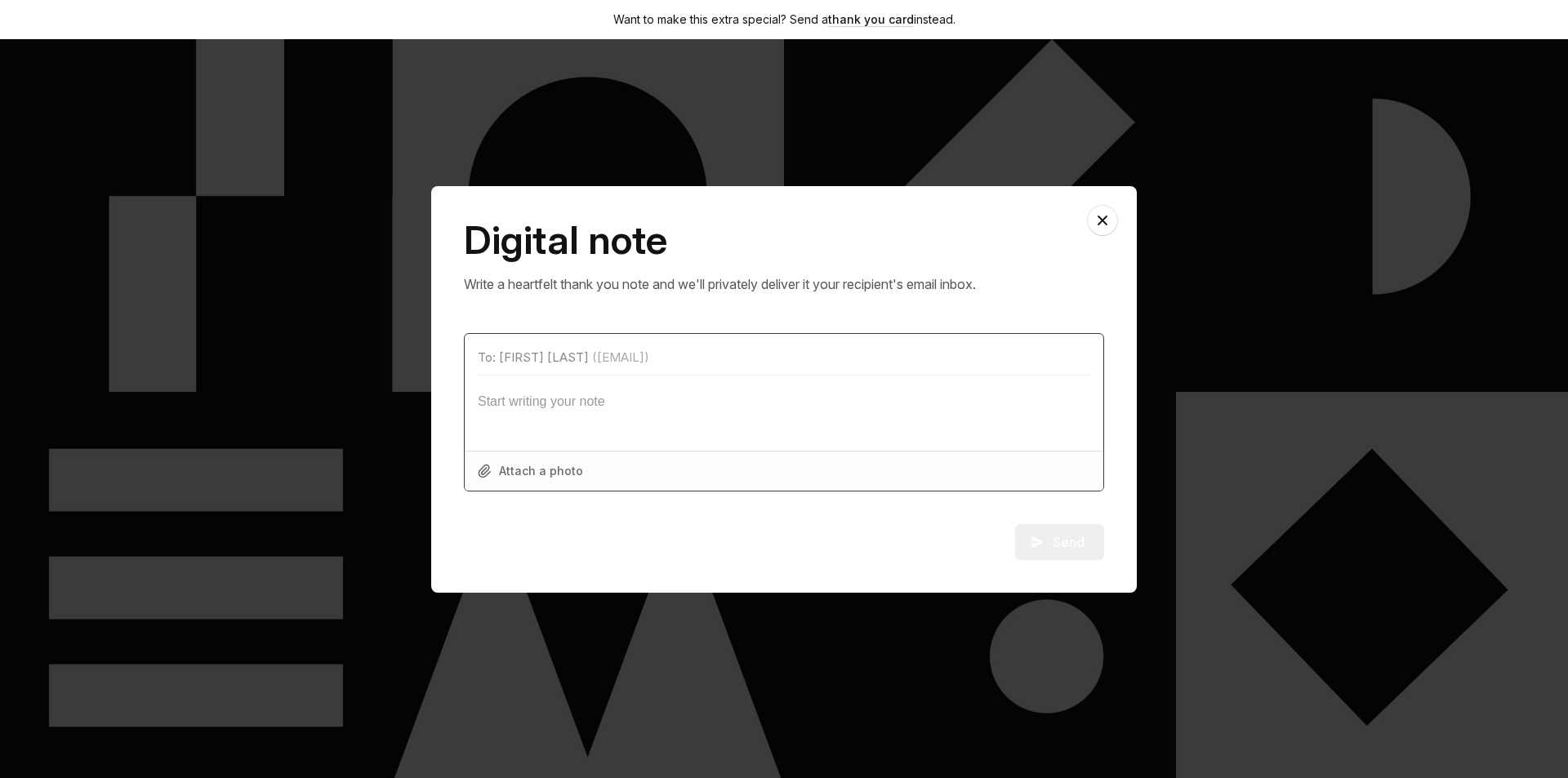 click at bounding box center [784, 405] 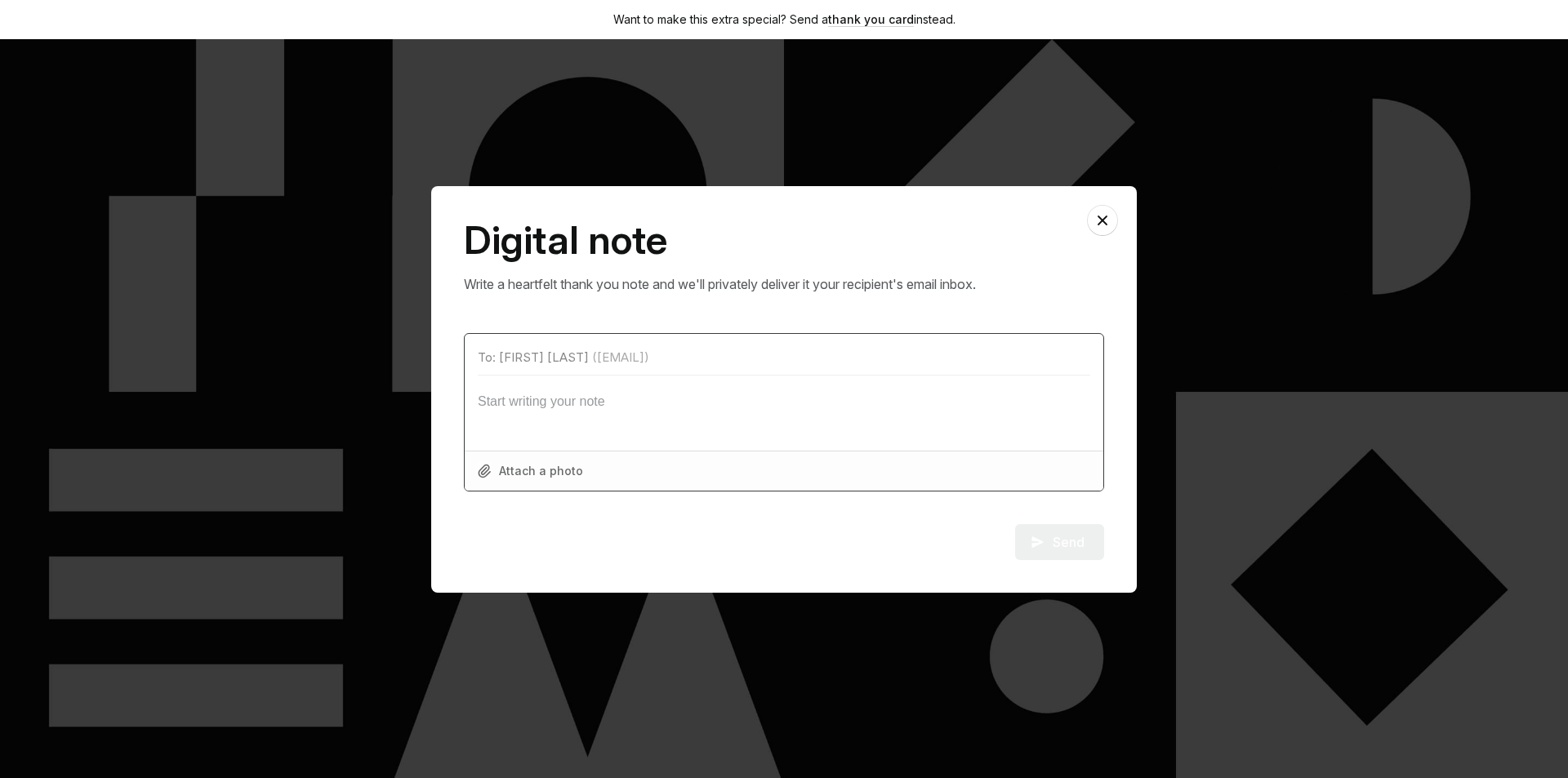 click at bounding box center [784, 405] 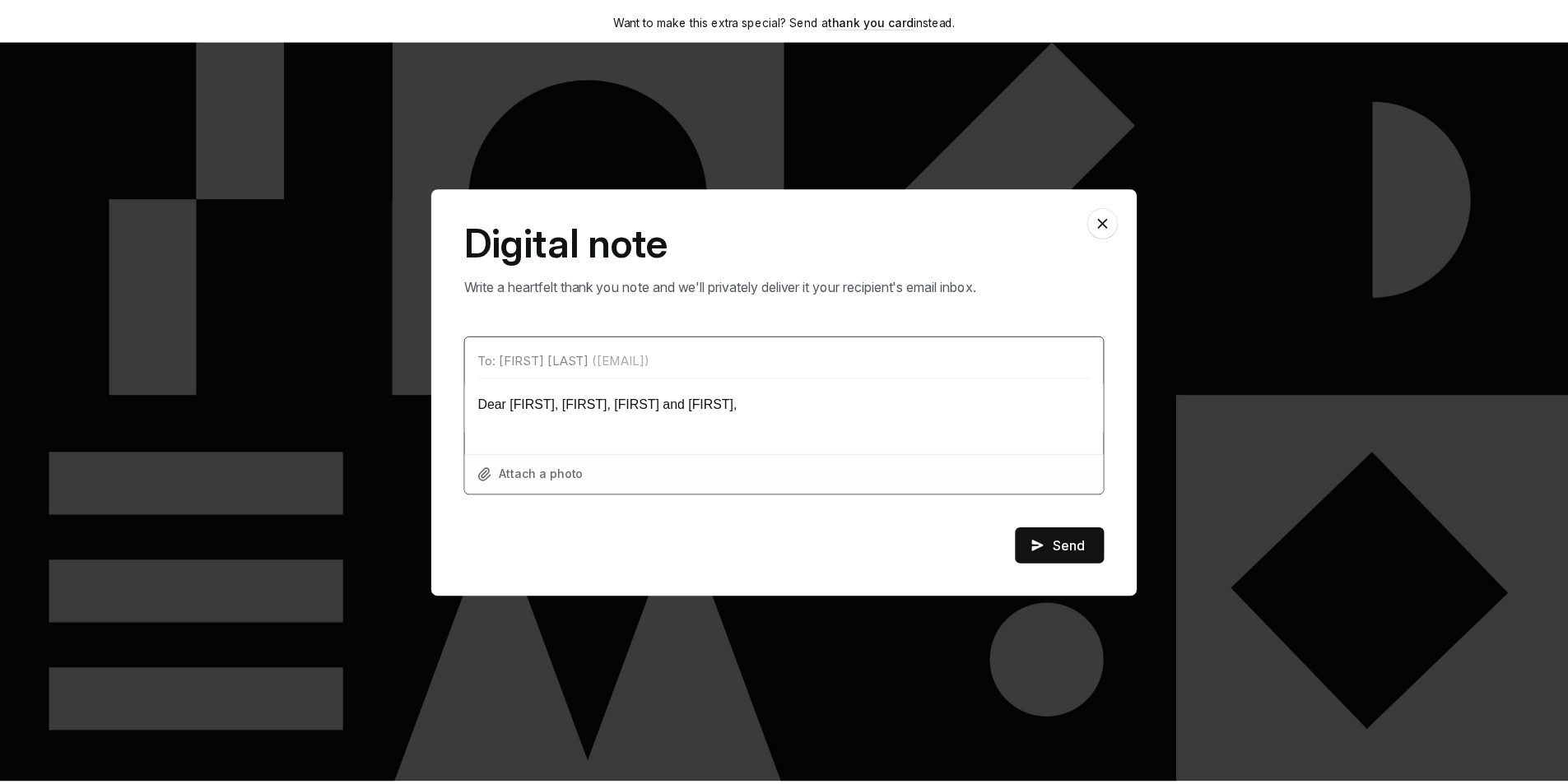 scroll, scrollTop: 0, scrollLeft: 0, axis: both 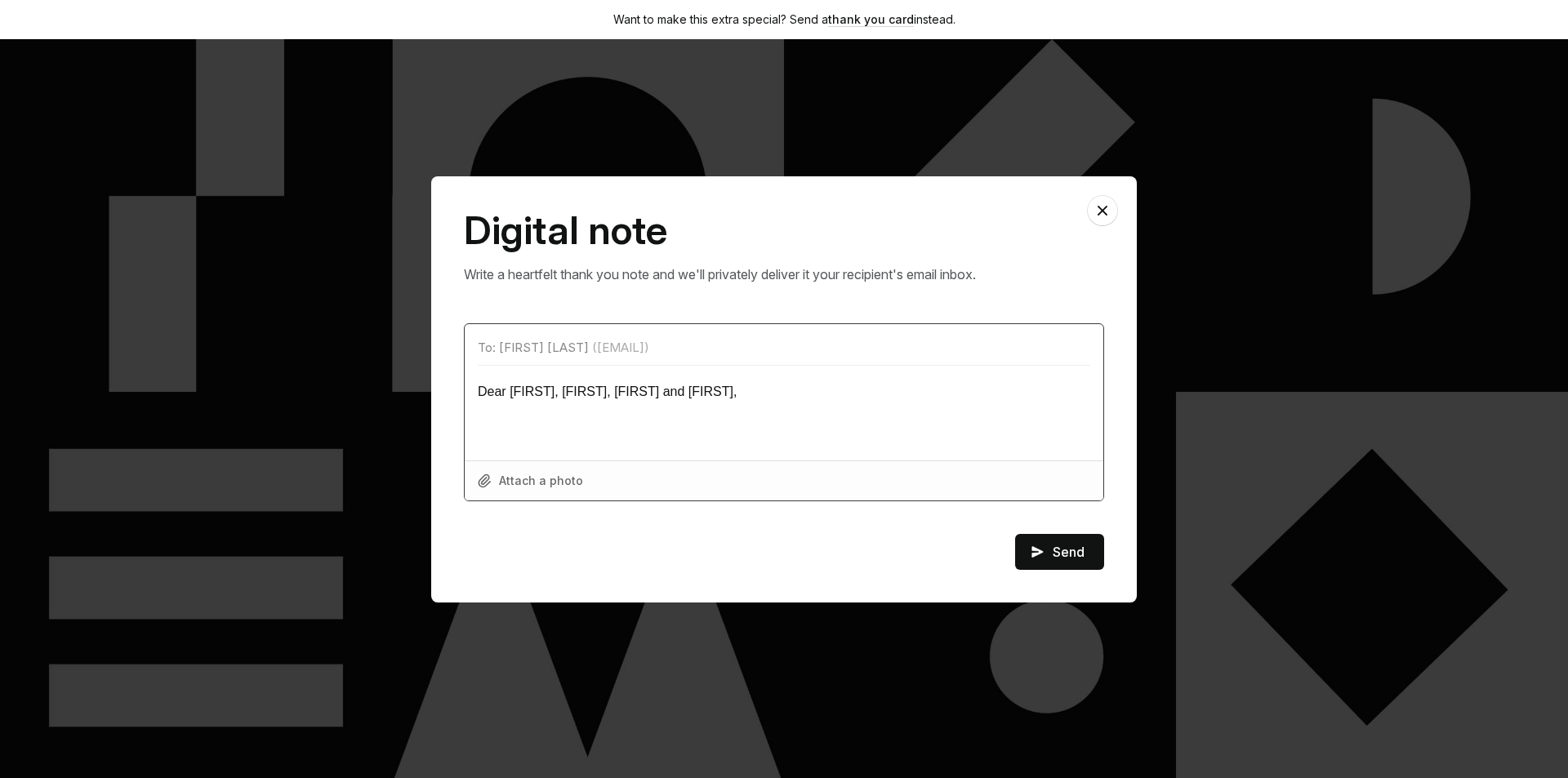 type on "Dear [FIRST], [FIRST], [FIRST] and [FIRST]," 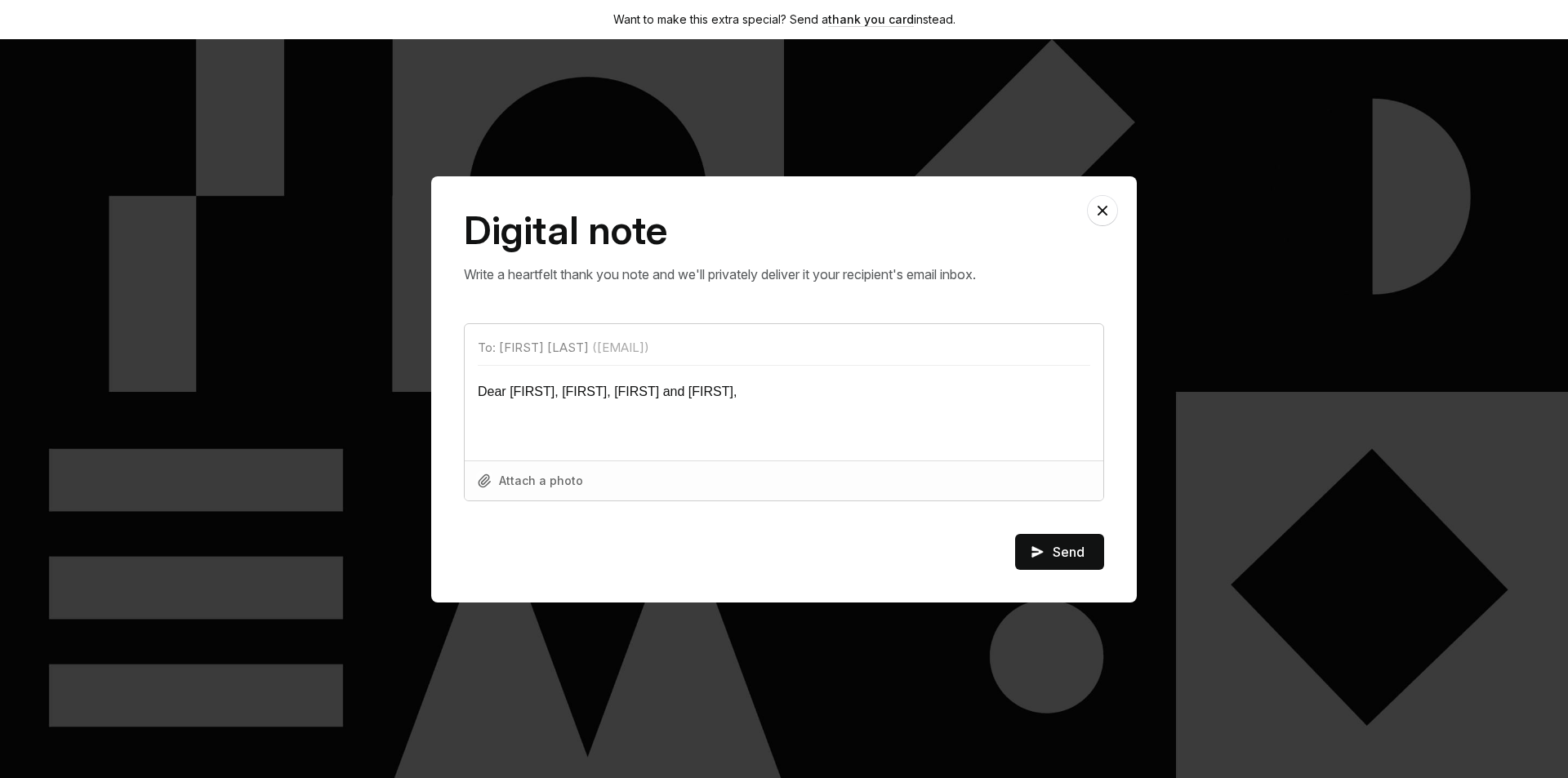 type 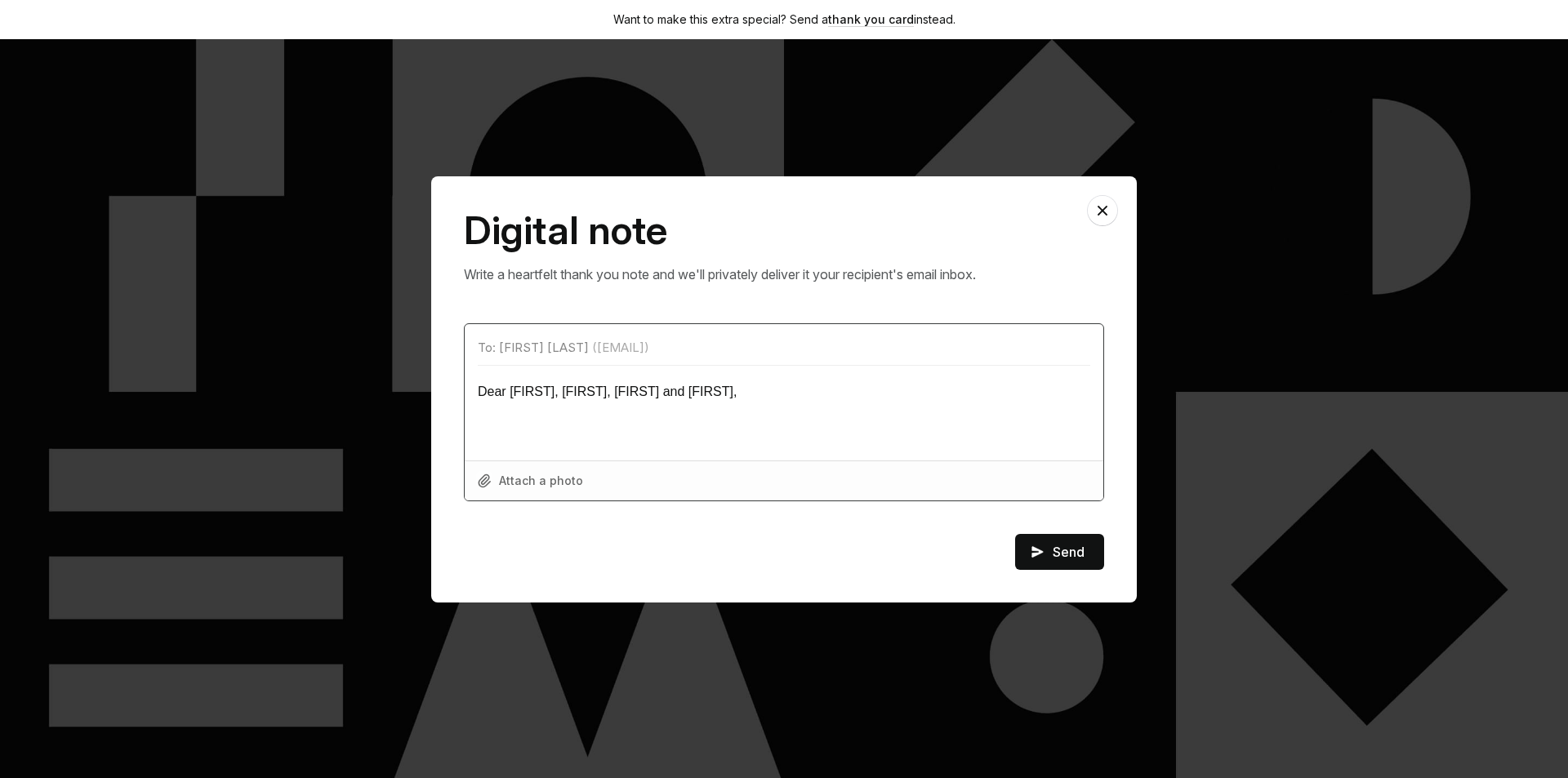 click on "Dear [FIRST], [FIRST], [FIRST] and [FIRST]," at bounding box center [784, 405] 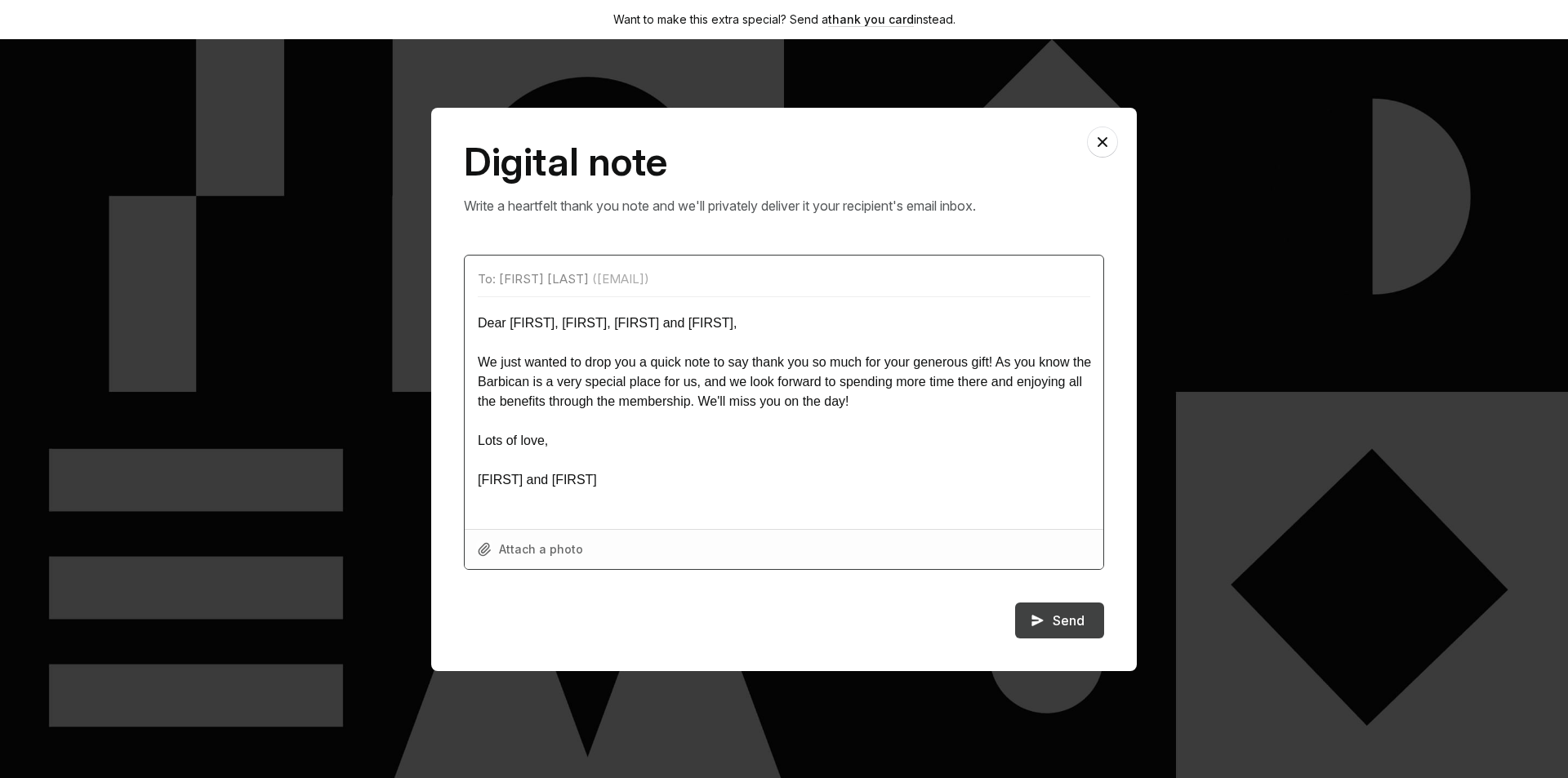 type on "Dear [FIRST], [FIRST], [FIRST] and [FIRST],
We just wanted to drop you a quick note to say thank you so much for your generous gift! As you know the Barbican is a very special place for us, and we look forward to spending more time there and enjoying all the benefits through the membership. We'll miss you on the day!
Lots of love,
[FIRST] and [FIRST]" 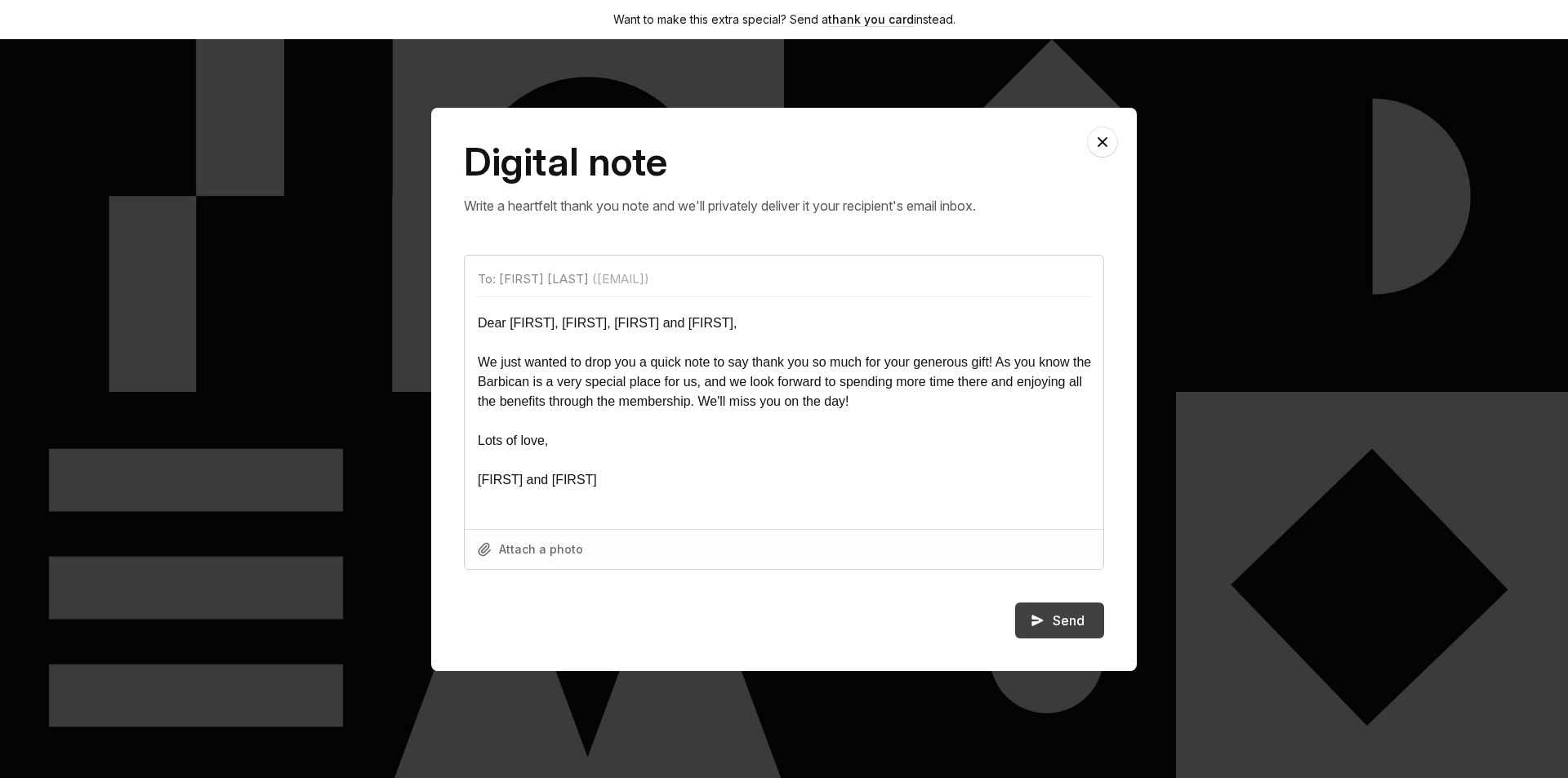 click at bounding box center [1036, 620] 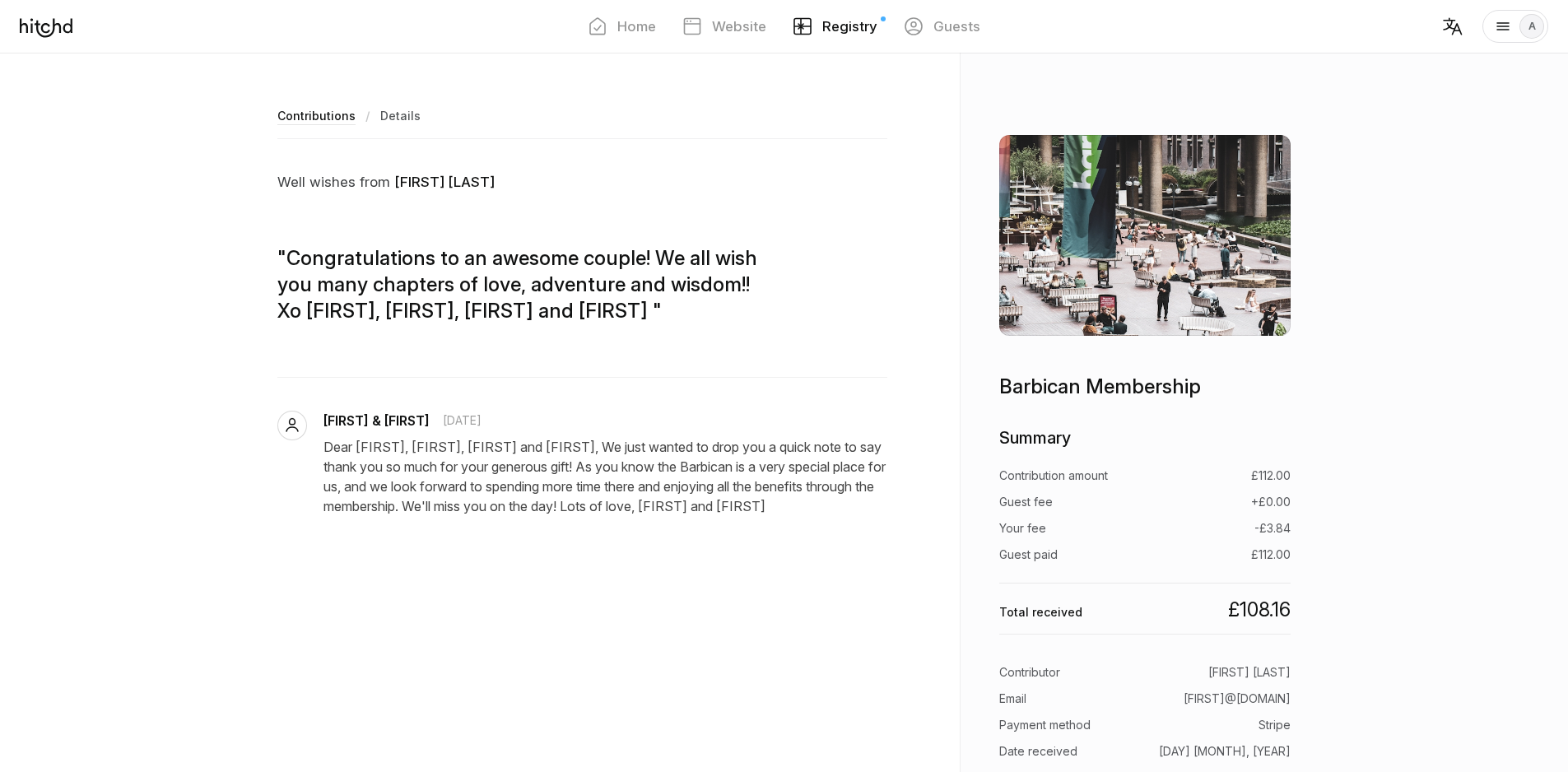 click on "Contributions" at bounding box center (316, 116) 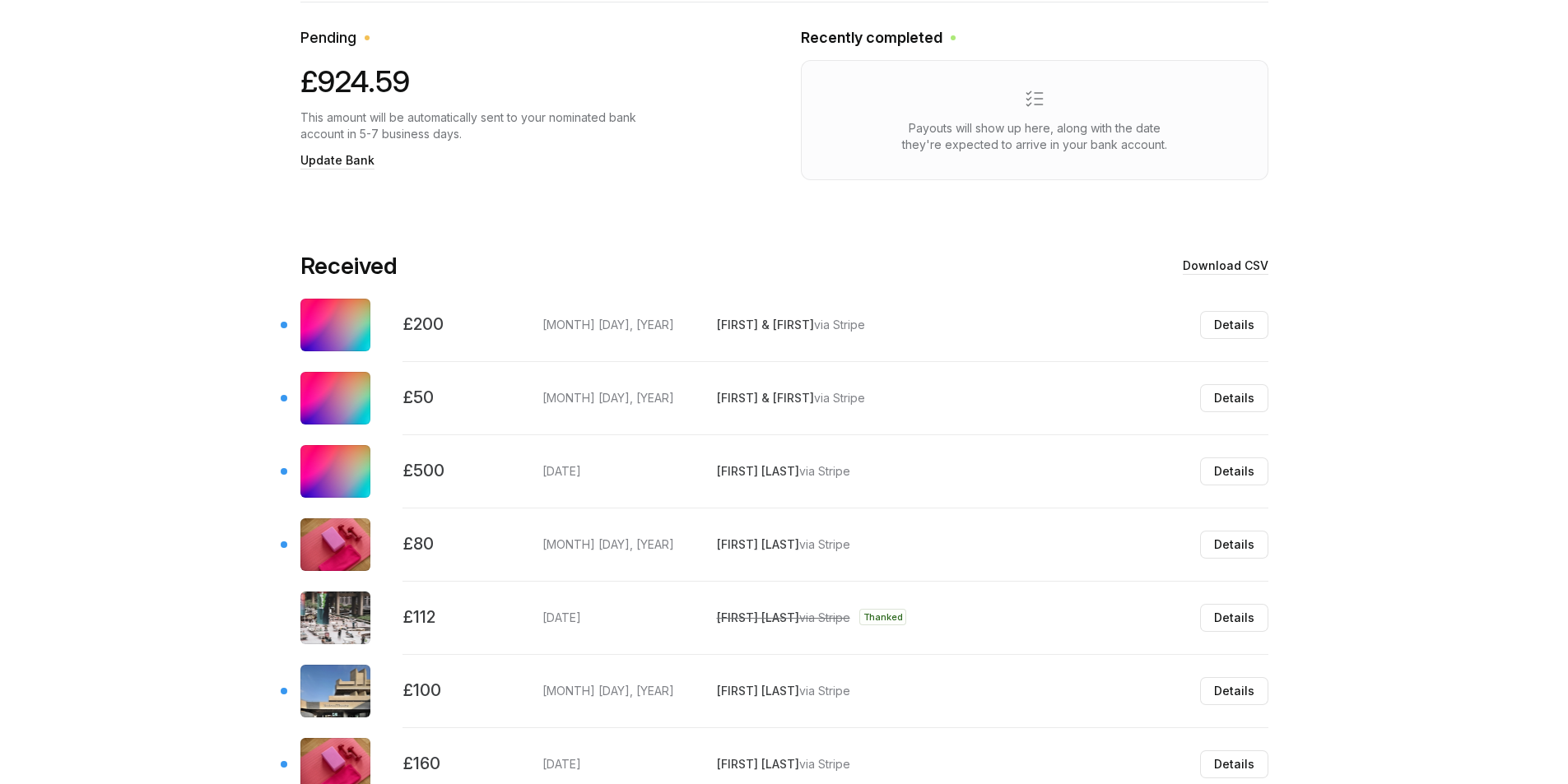 scroll, scrollTop: 494, scrollLeft: 0, axis: vertical 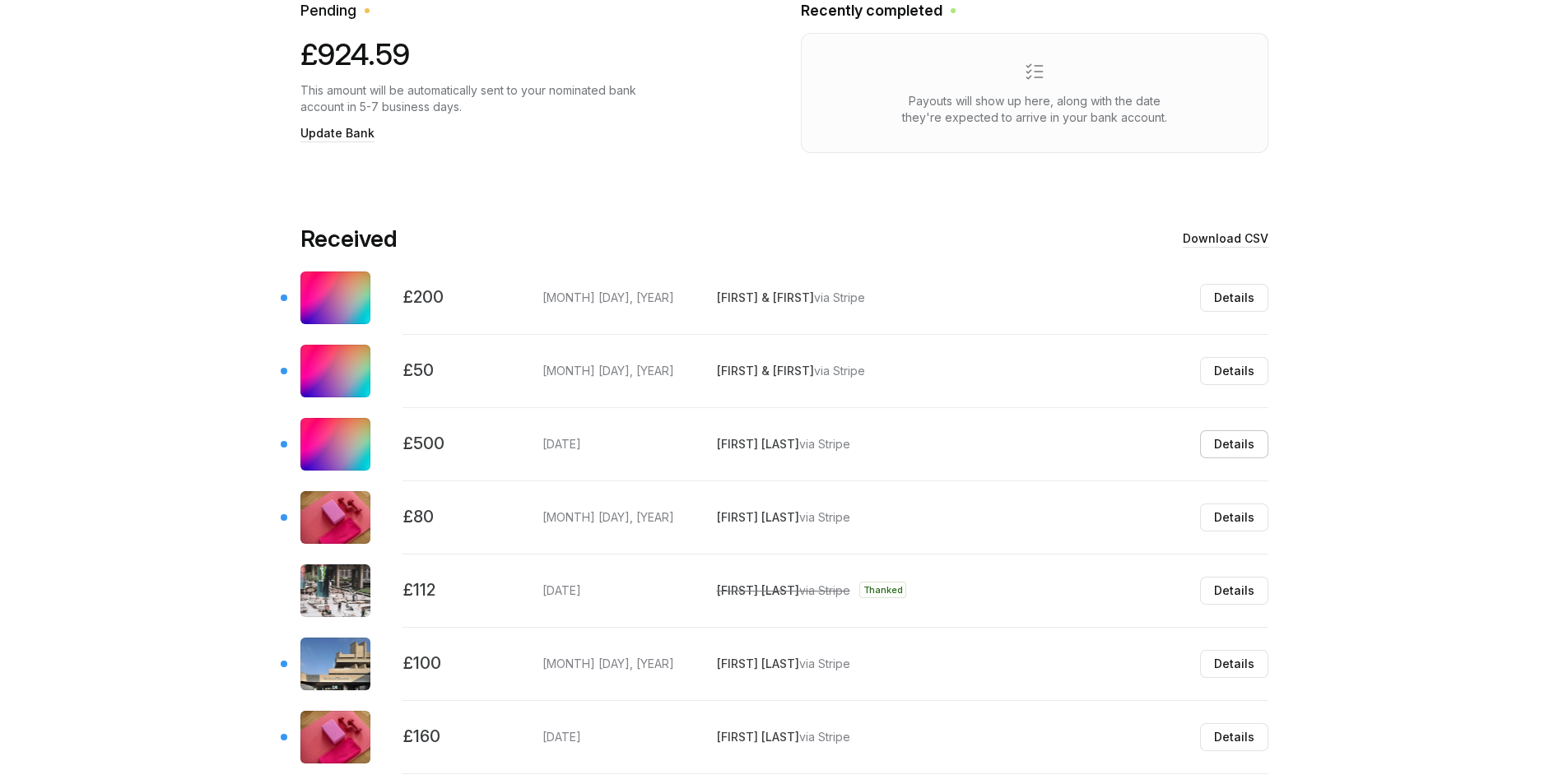 click on "Details" at bounding box center (1234, 444) 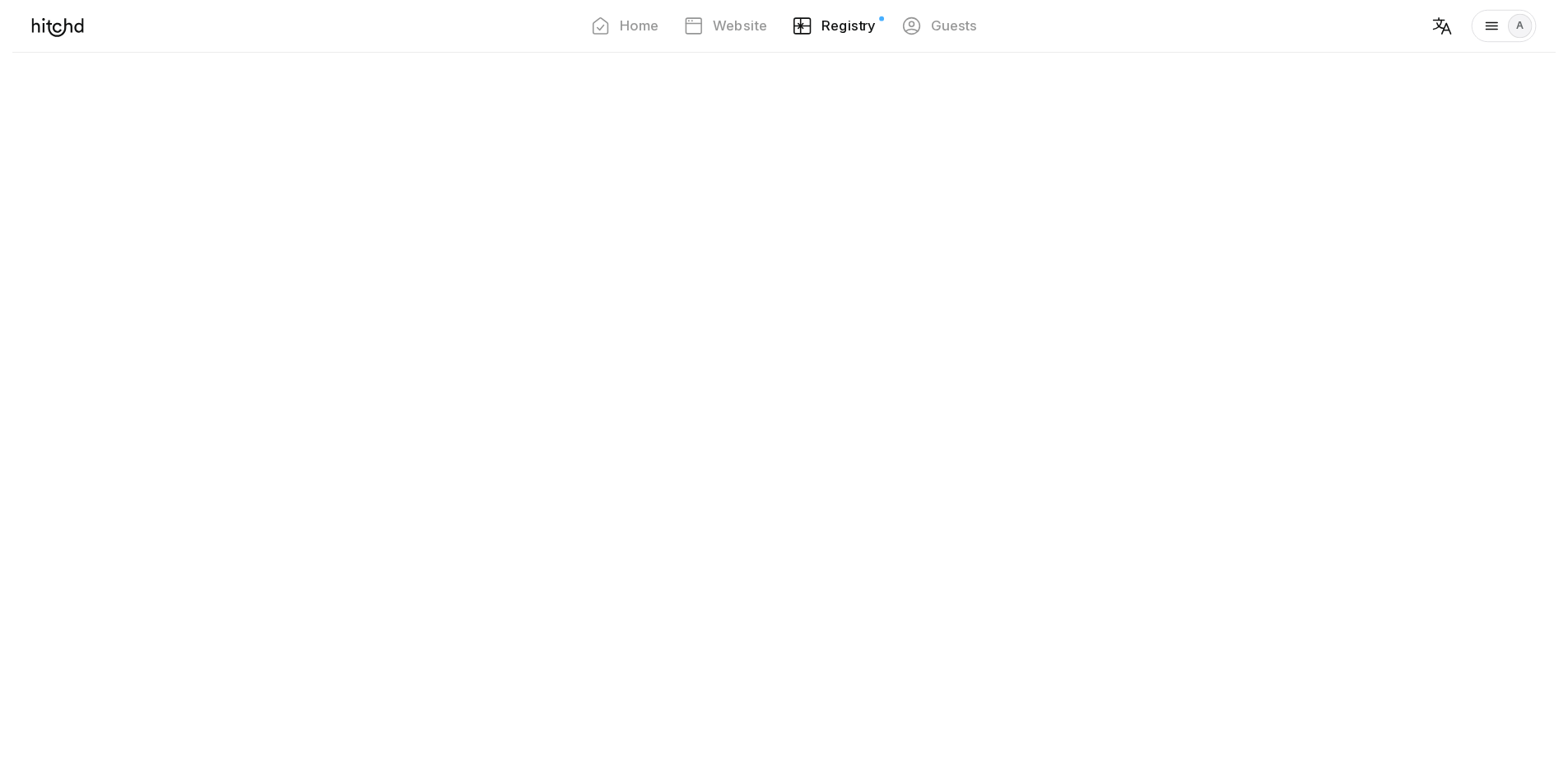 scroll, scrollTop: 0, scrollLeft: 0, axis: both 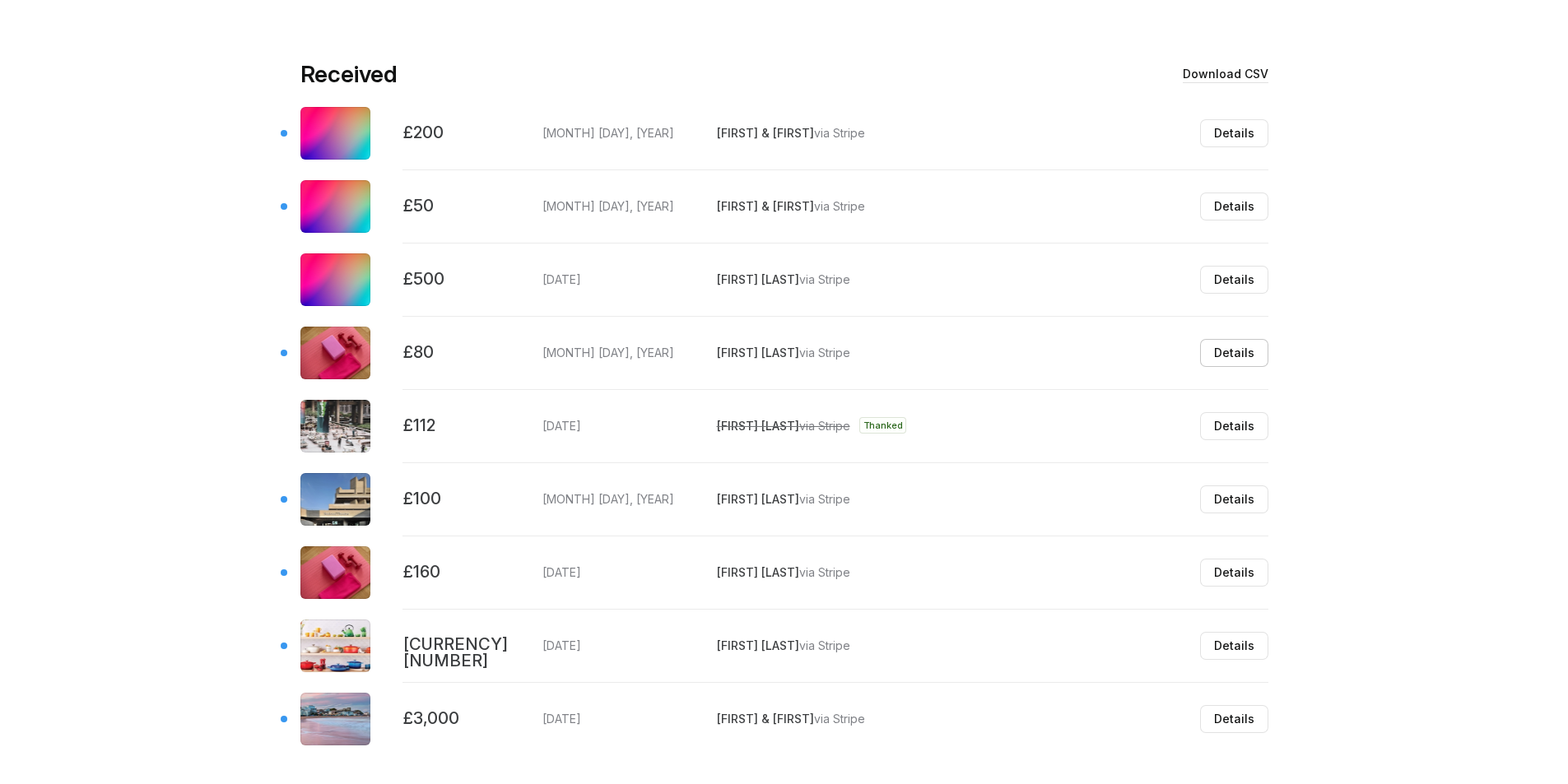 click on "Details" at bounding box center (1234, 353) 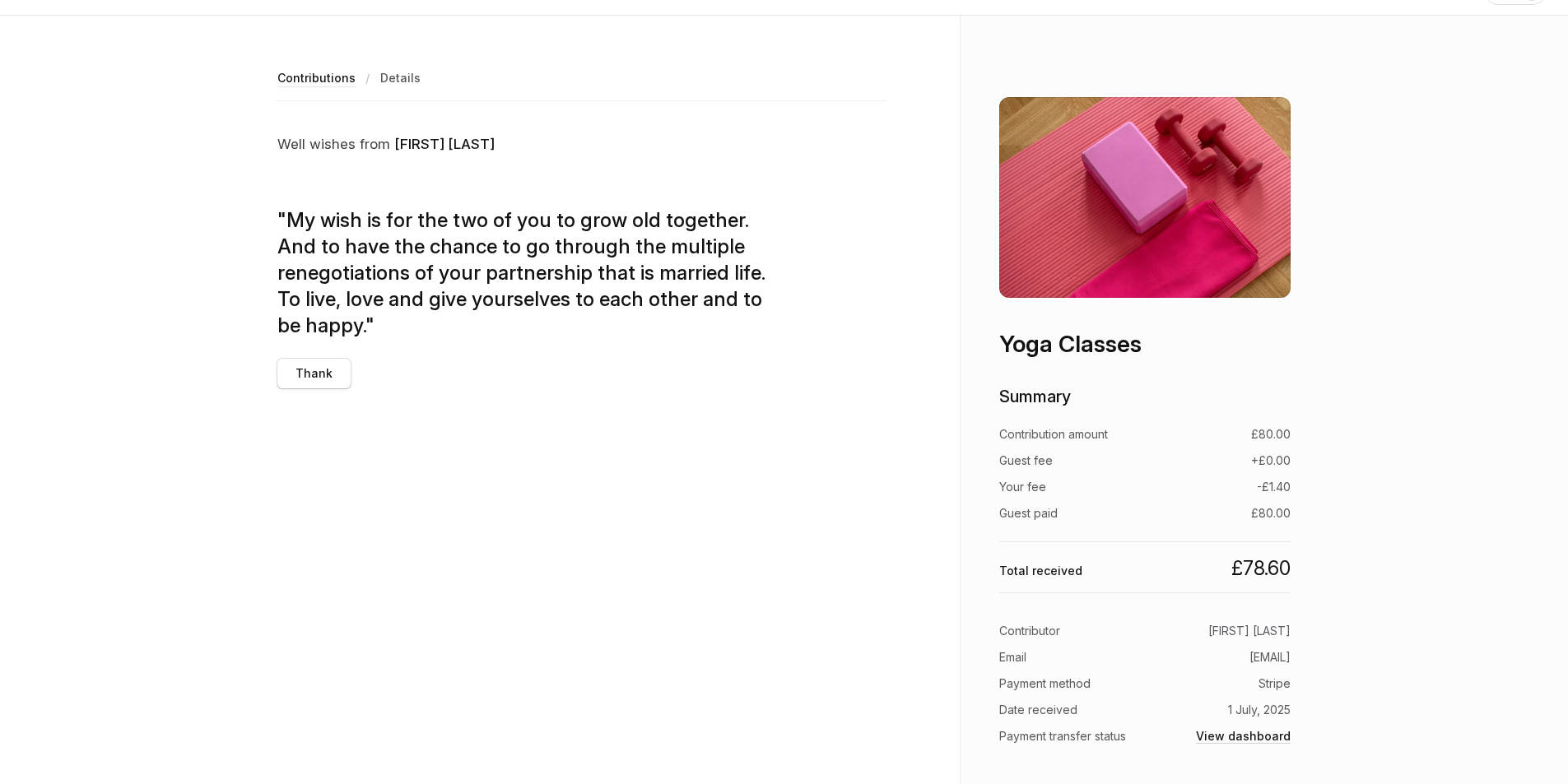 scroll, scrollTop: 0, scrollLeft: 0, axis: both 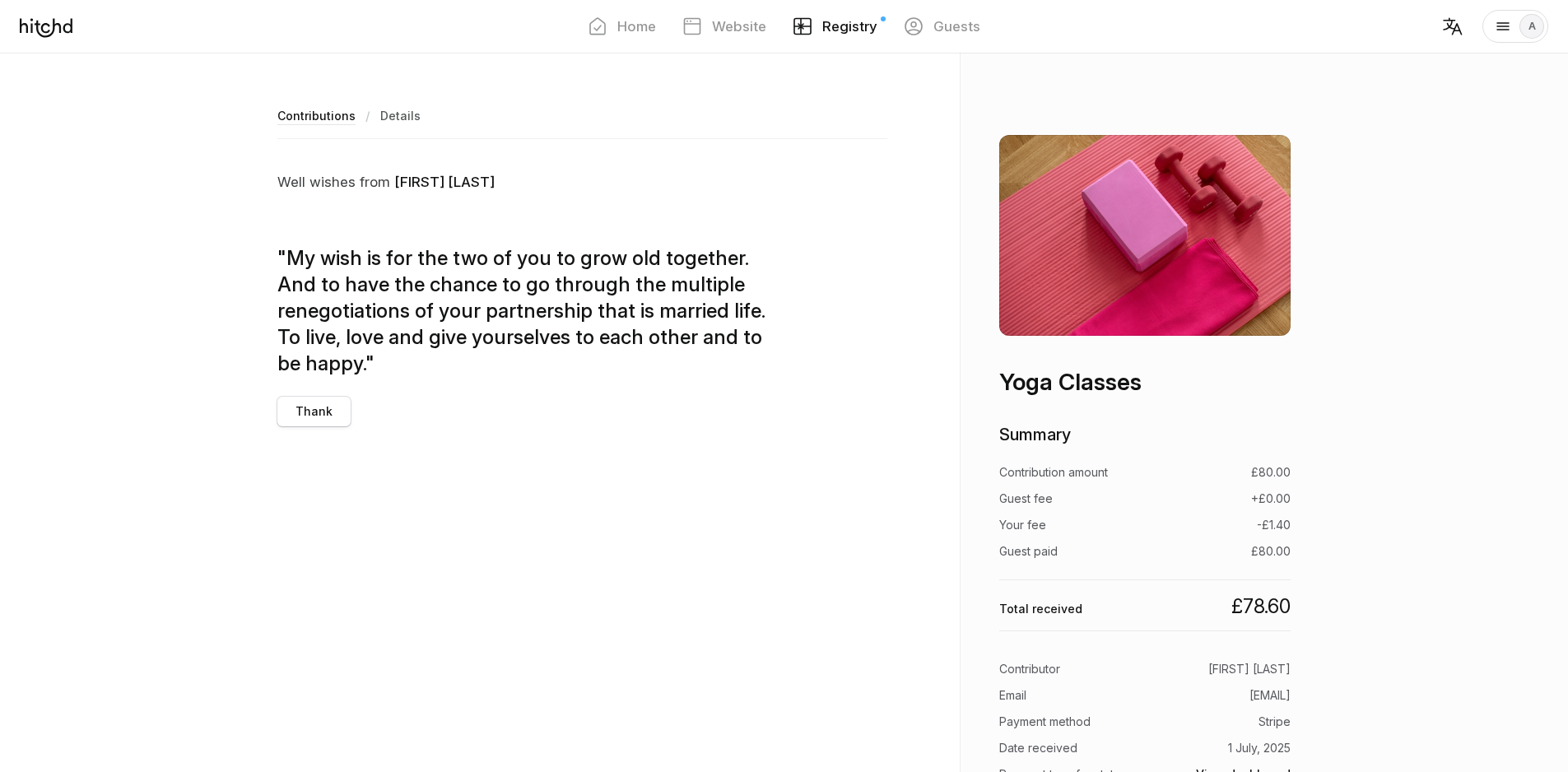 click on "Contributions" at bounding box center [316, 116] 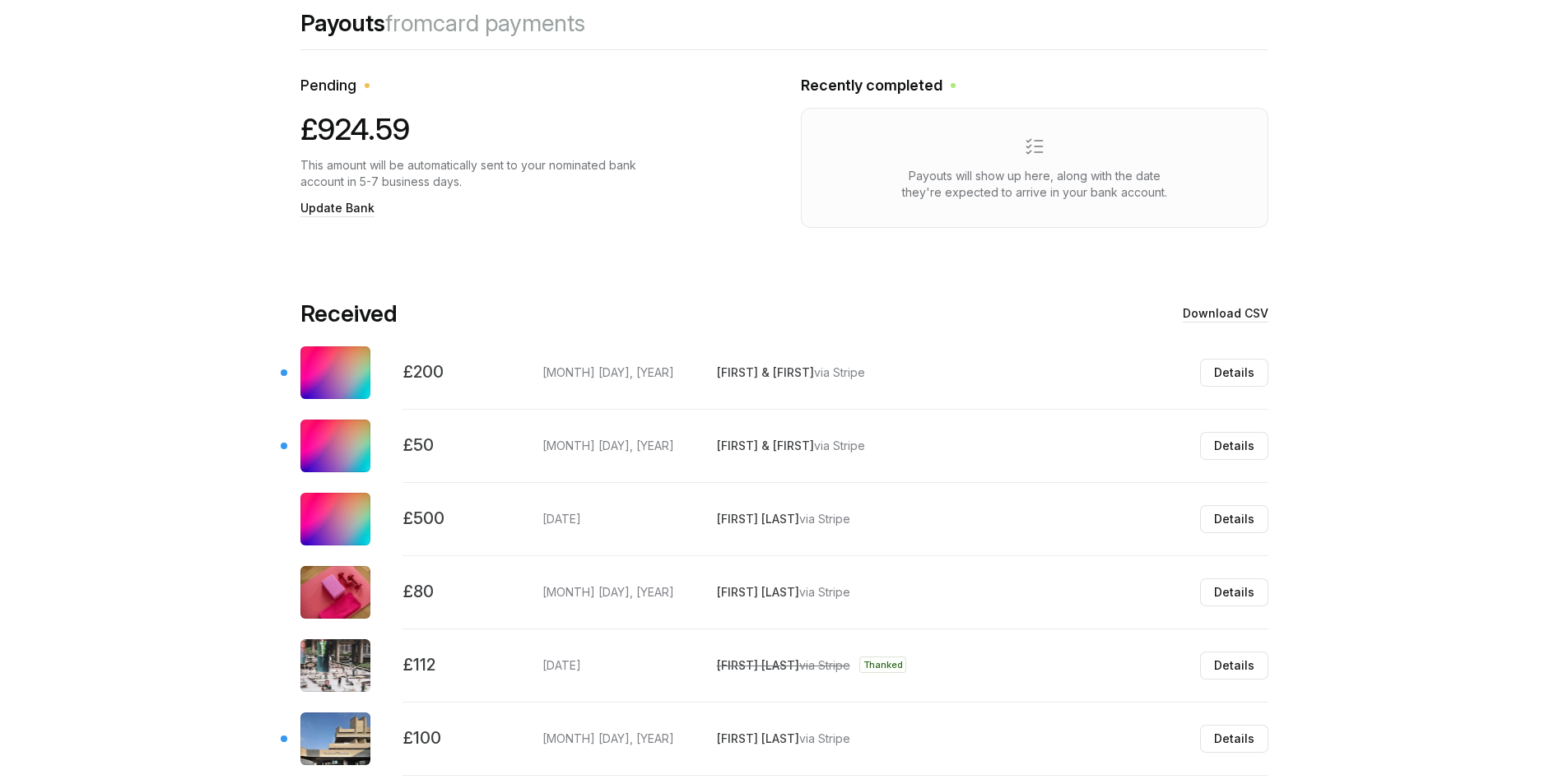 scroll, scrollTop: 576, scrollLeft: 0, axis: vertical 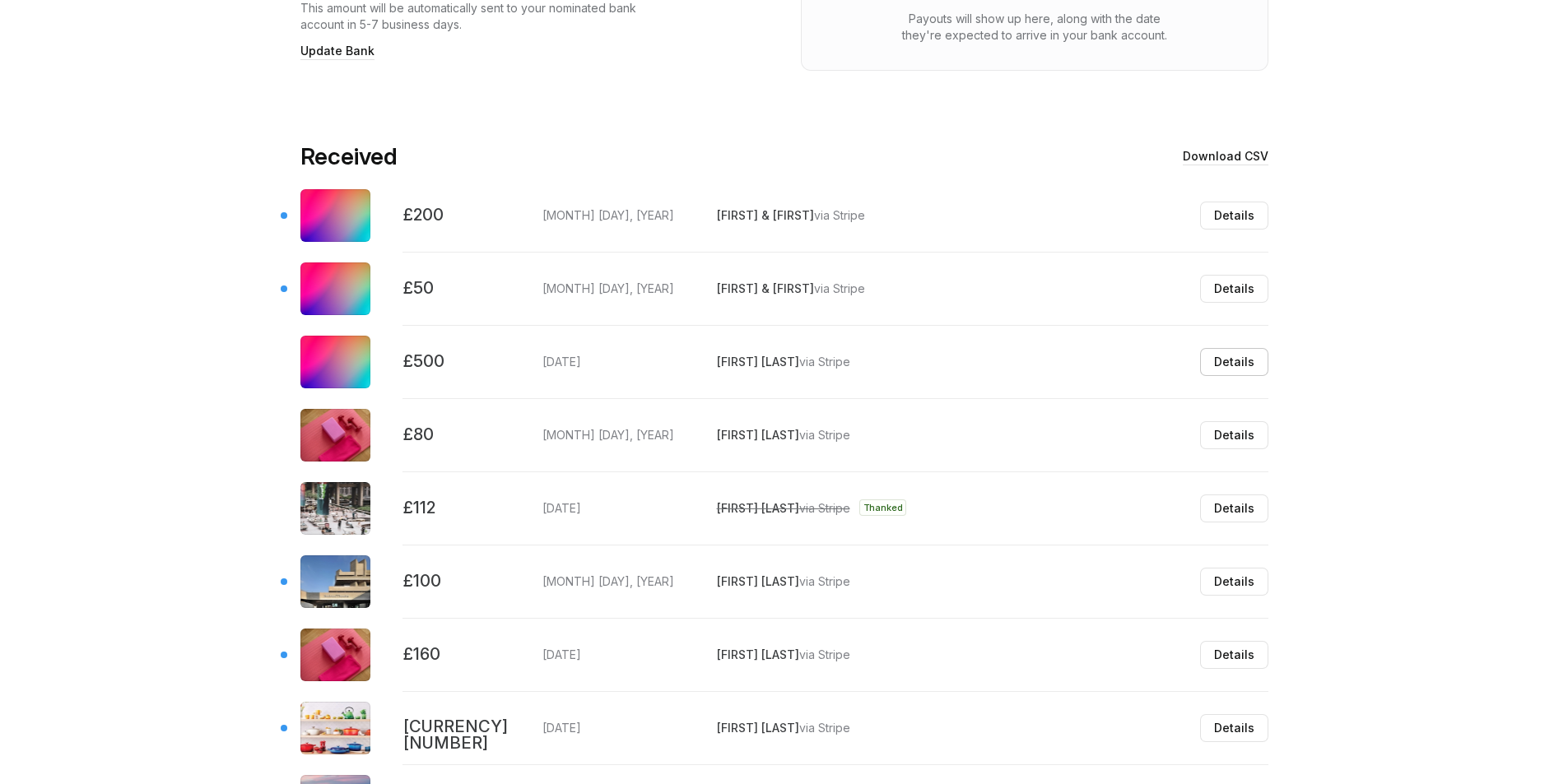 click on "Details" at bounding box center [1234, 362] 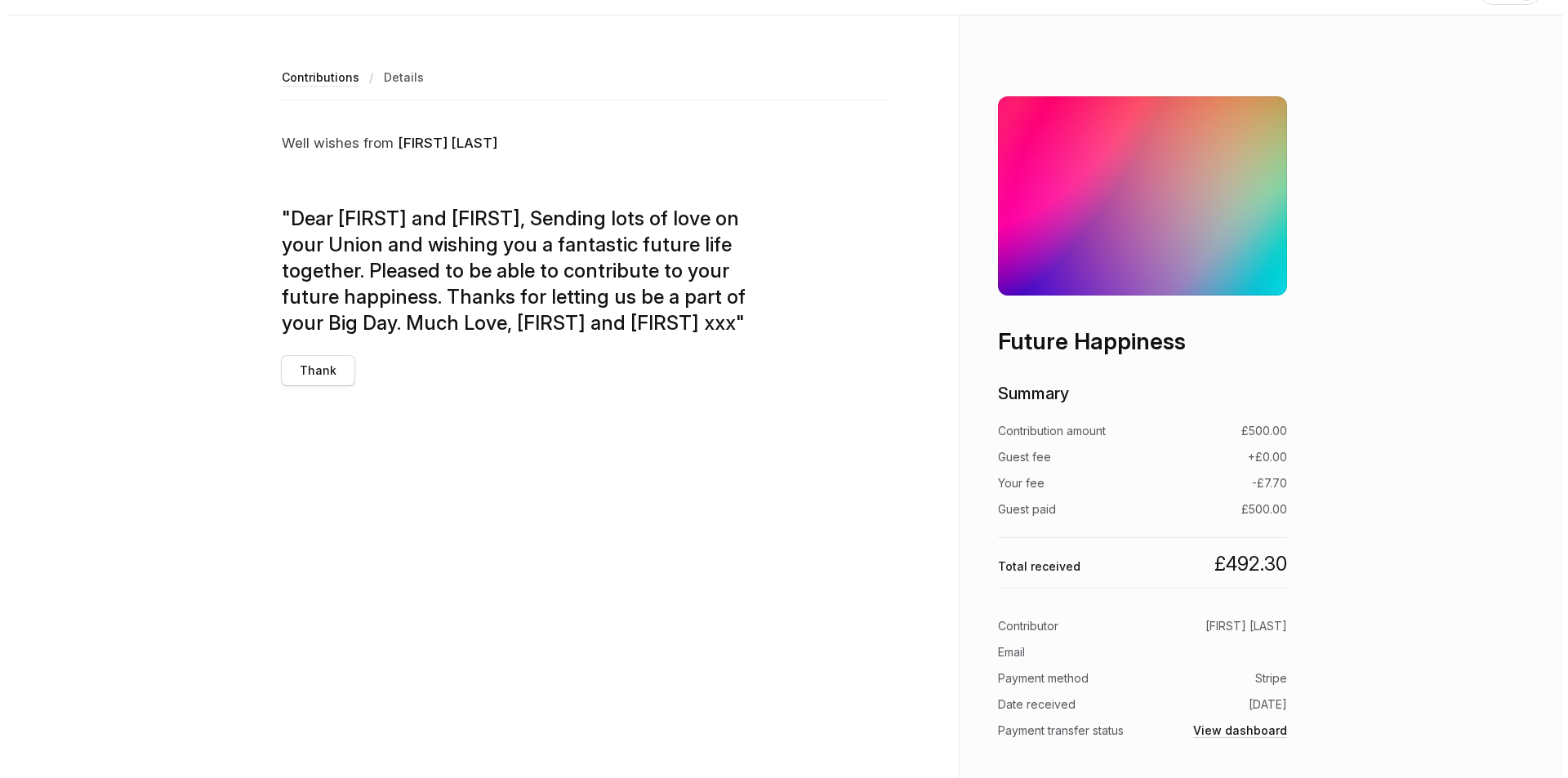 scroll, scrollTop: 0, scrollLeft: 0, axis: both 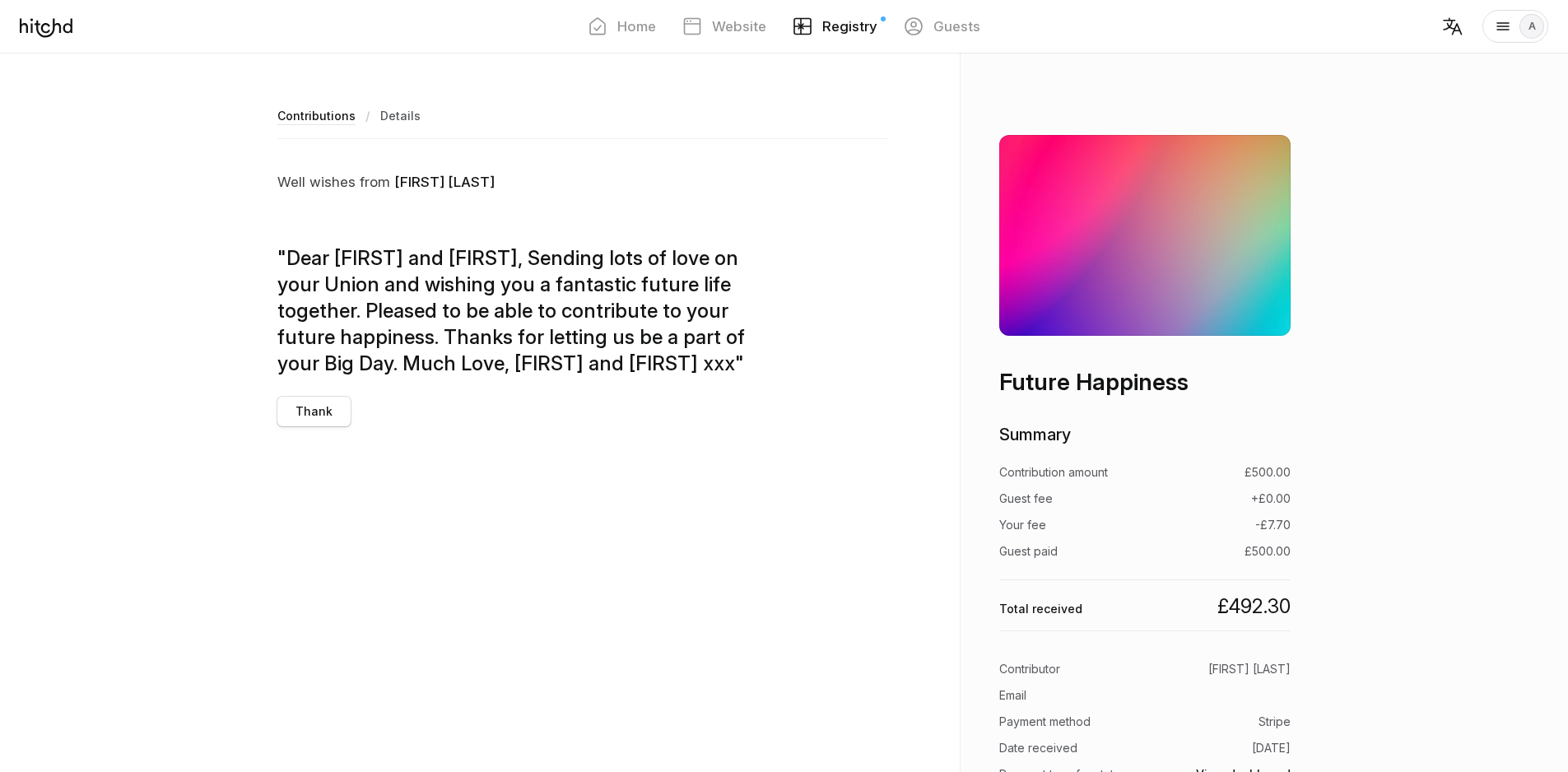 click on "Thank" at bounding box center (314, 412) 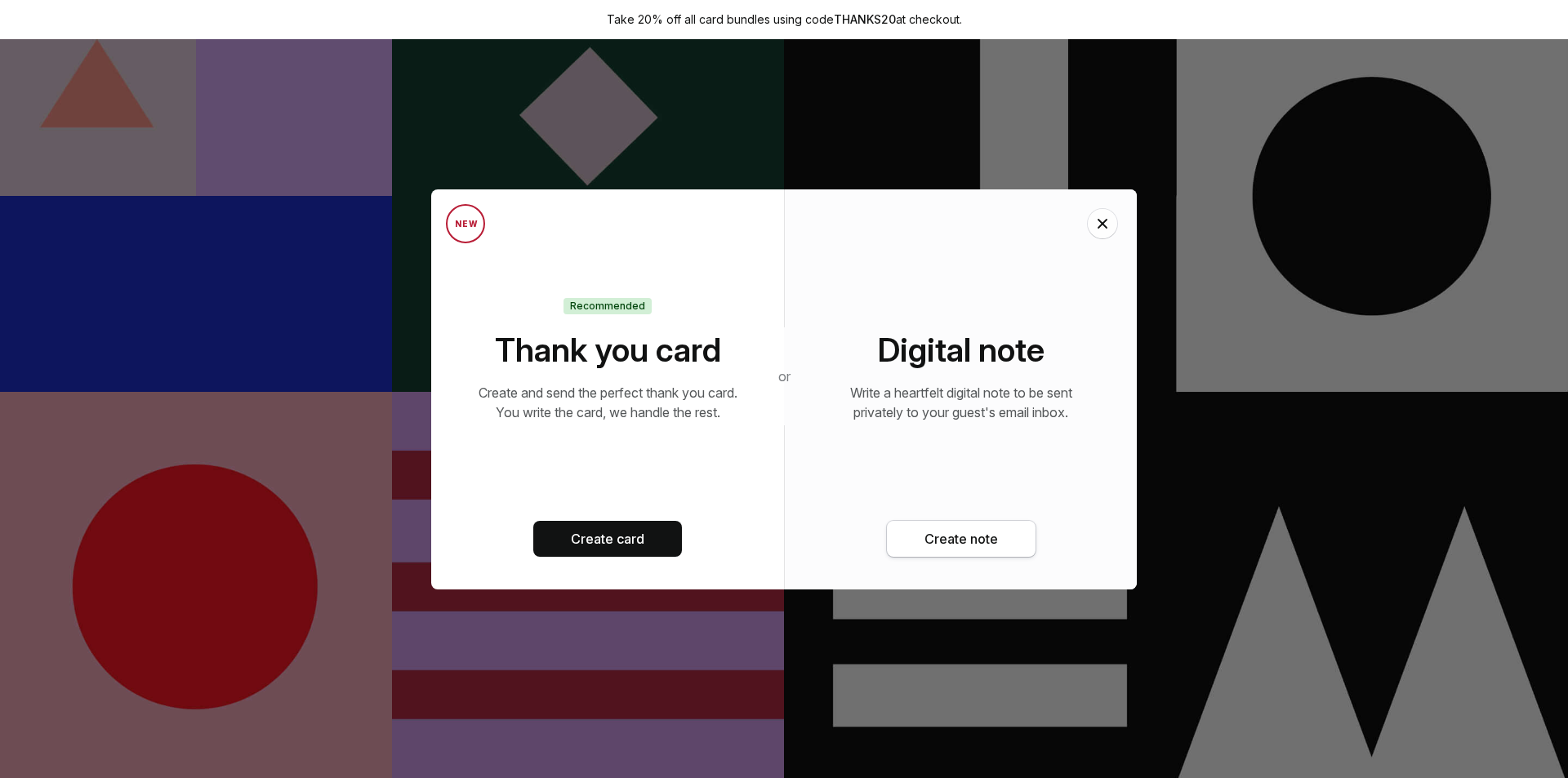 click on "Create note" at bounding box center [961, 539] 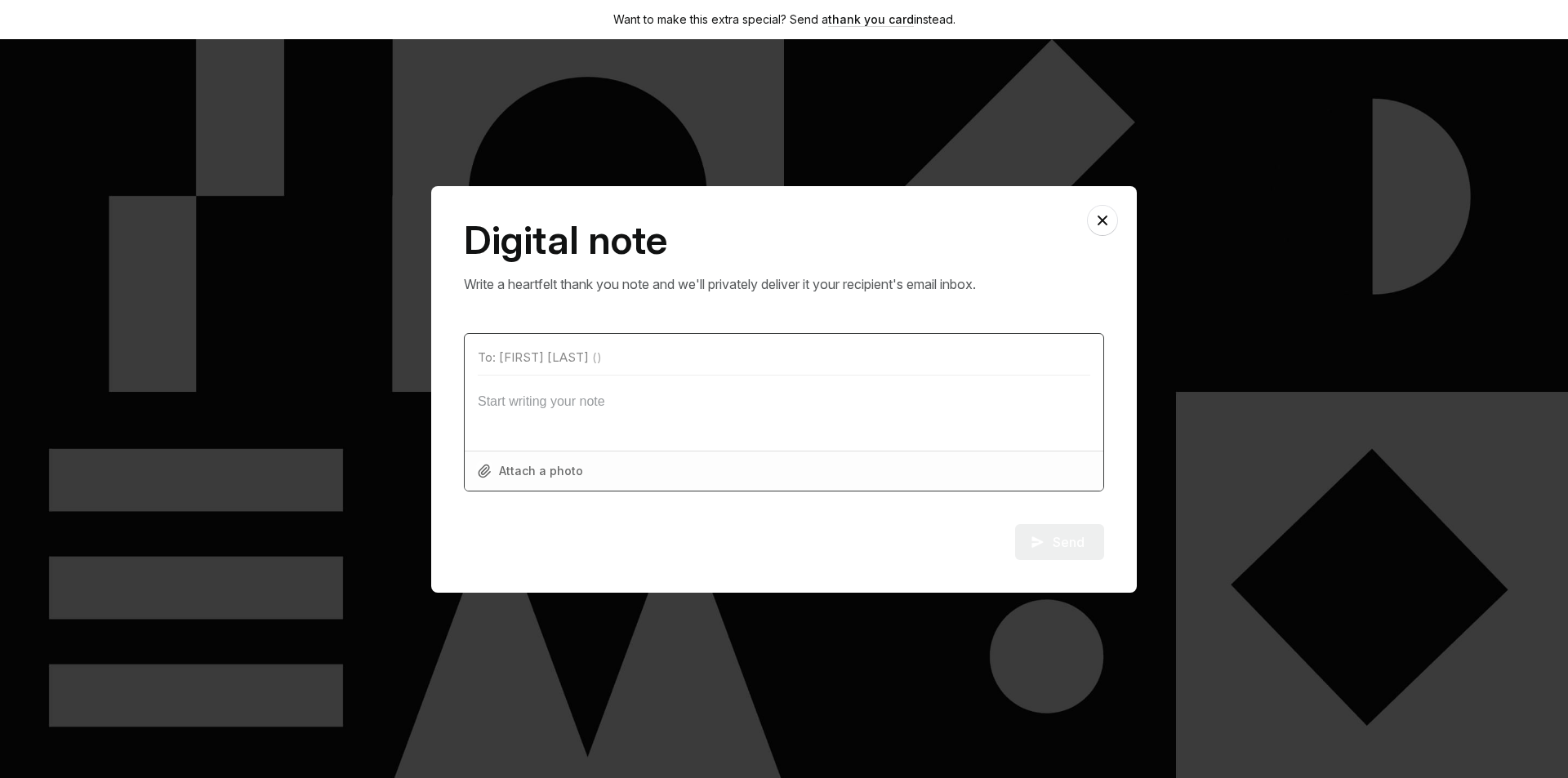 click at bounding box center [784, 405] 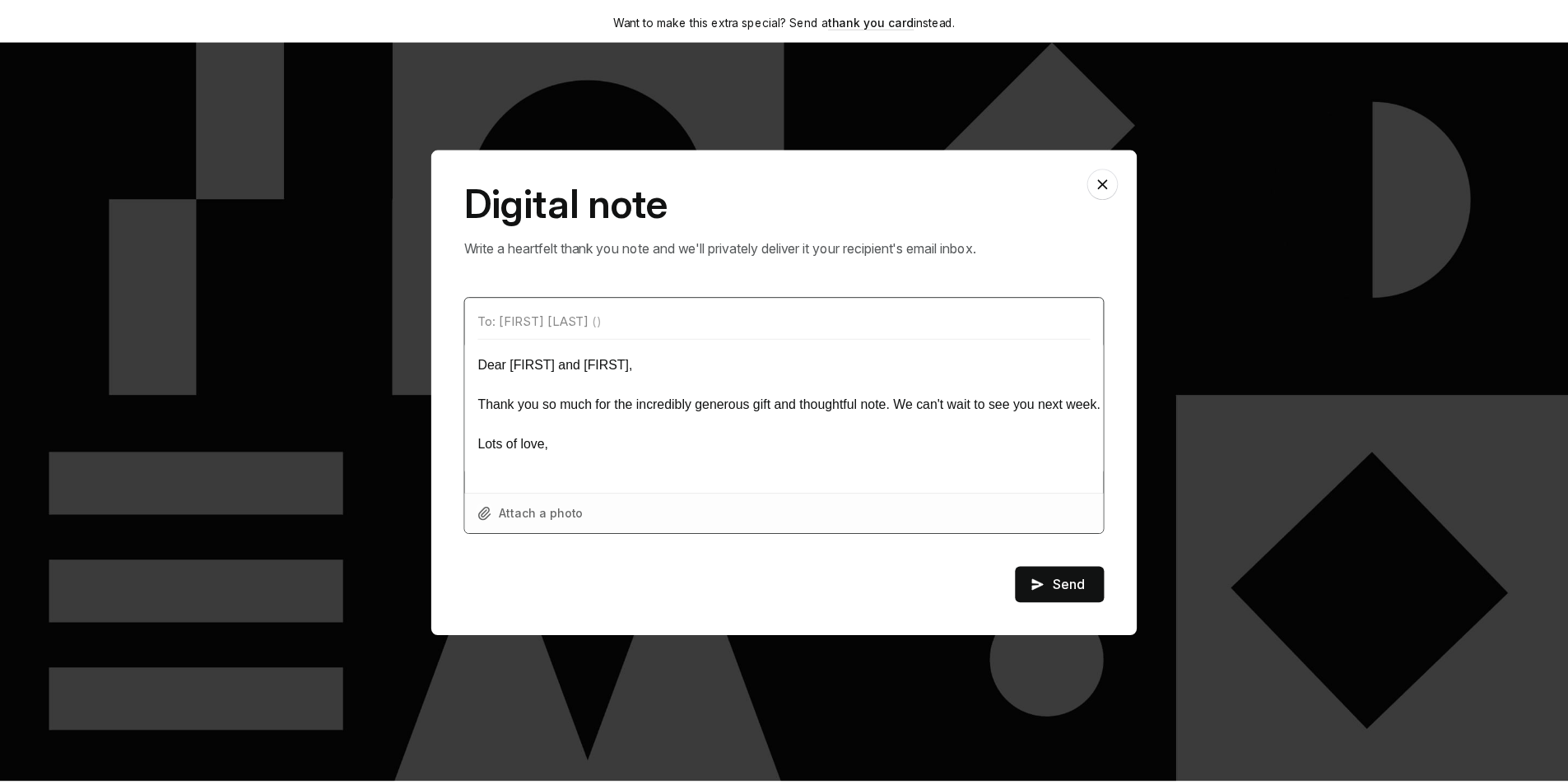 scroll, scrollTop: 0, scrollLeft: 0, axis: both 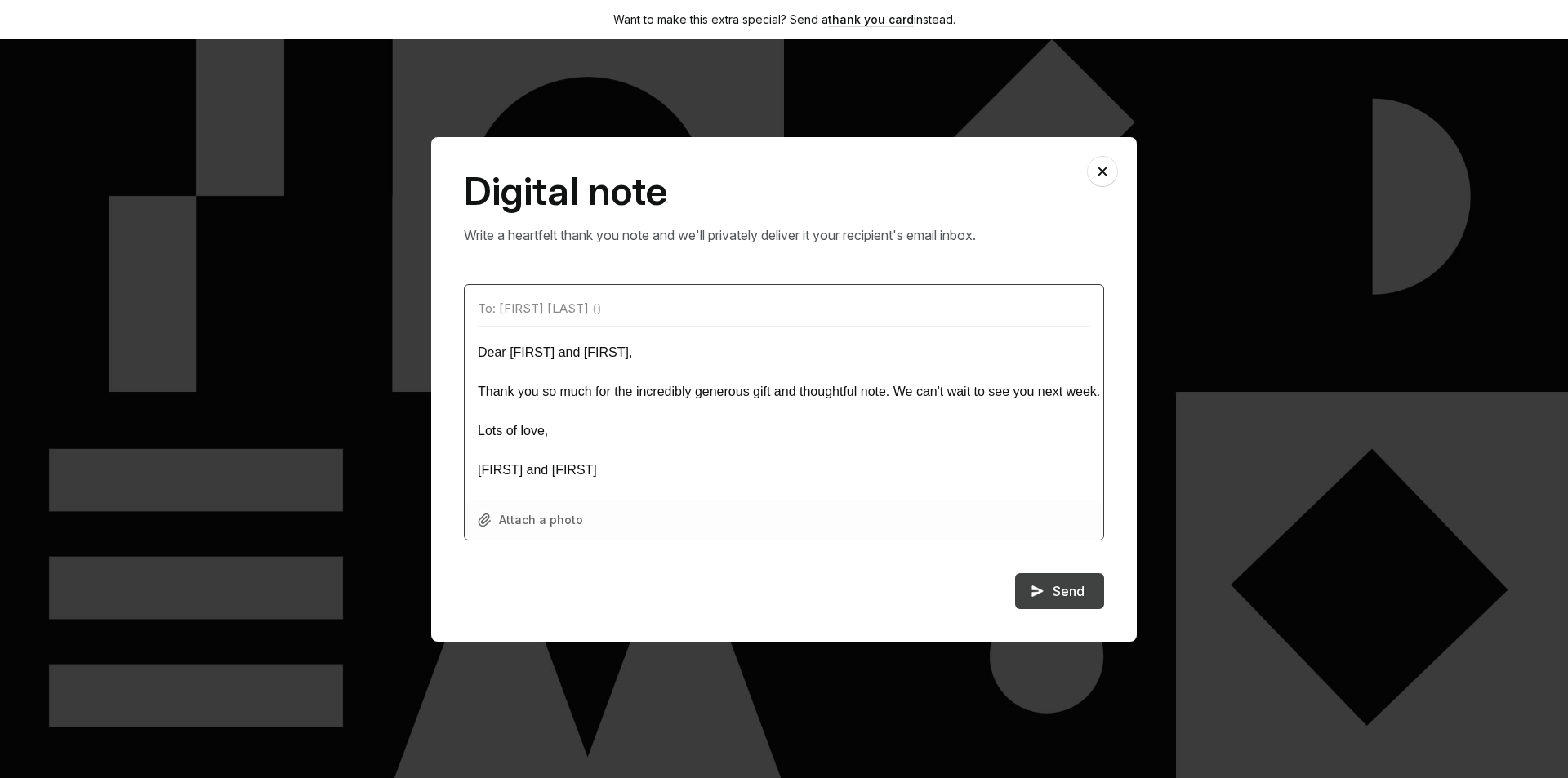 type on "Dear [FIRST] and [FIRST],
Thank you so much for the incredibly generous gift and thoughtful note. We can't wait to see you next week.
Lots of love,
[FIRST] and [FIRST]" 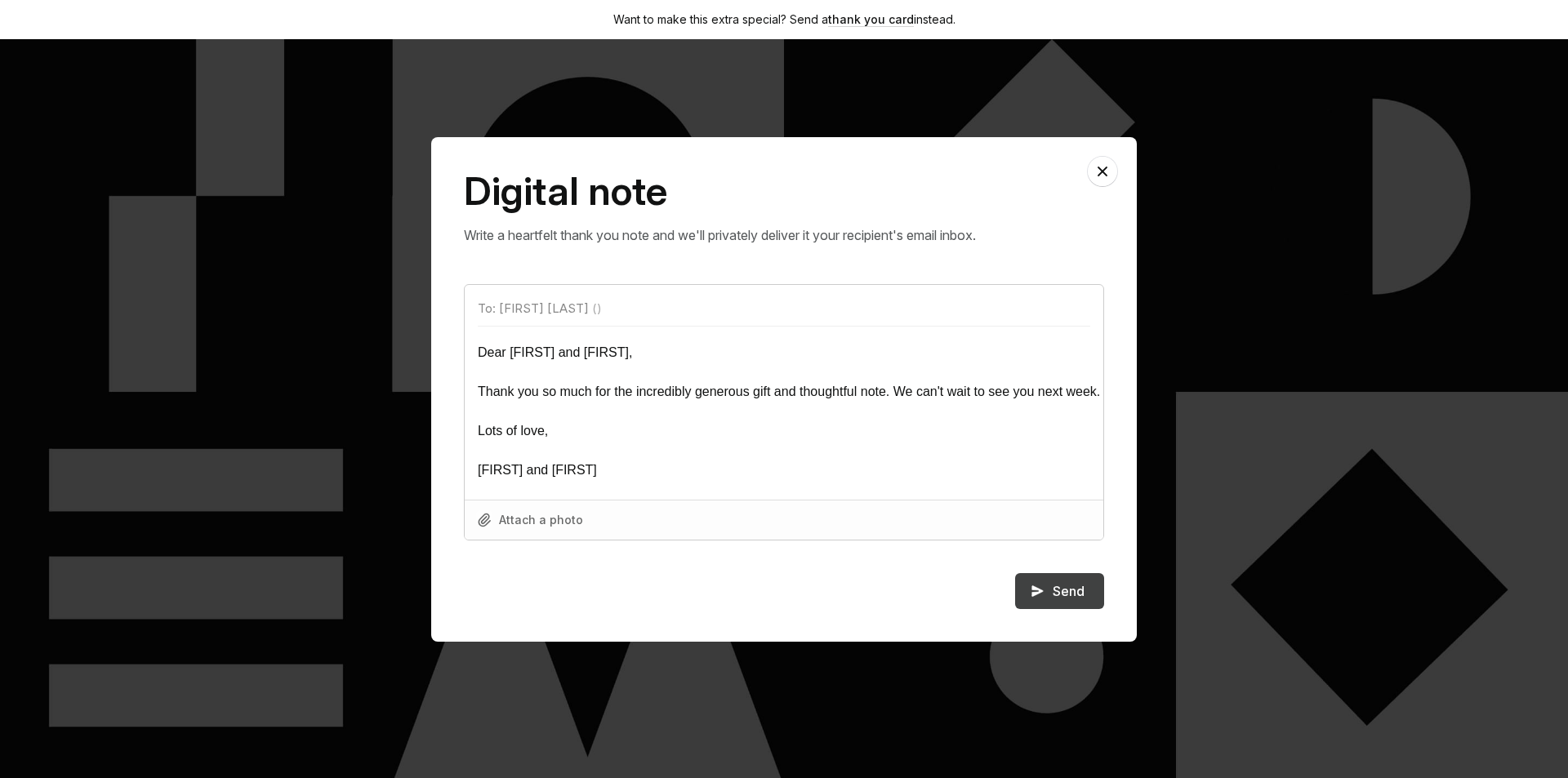 click on "Send" at bounding box center (1059, 591) 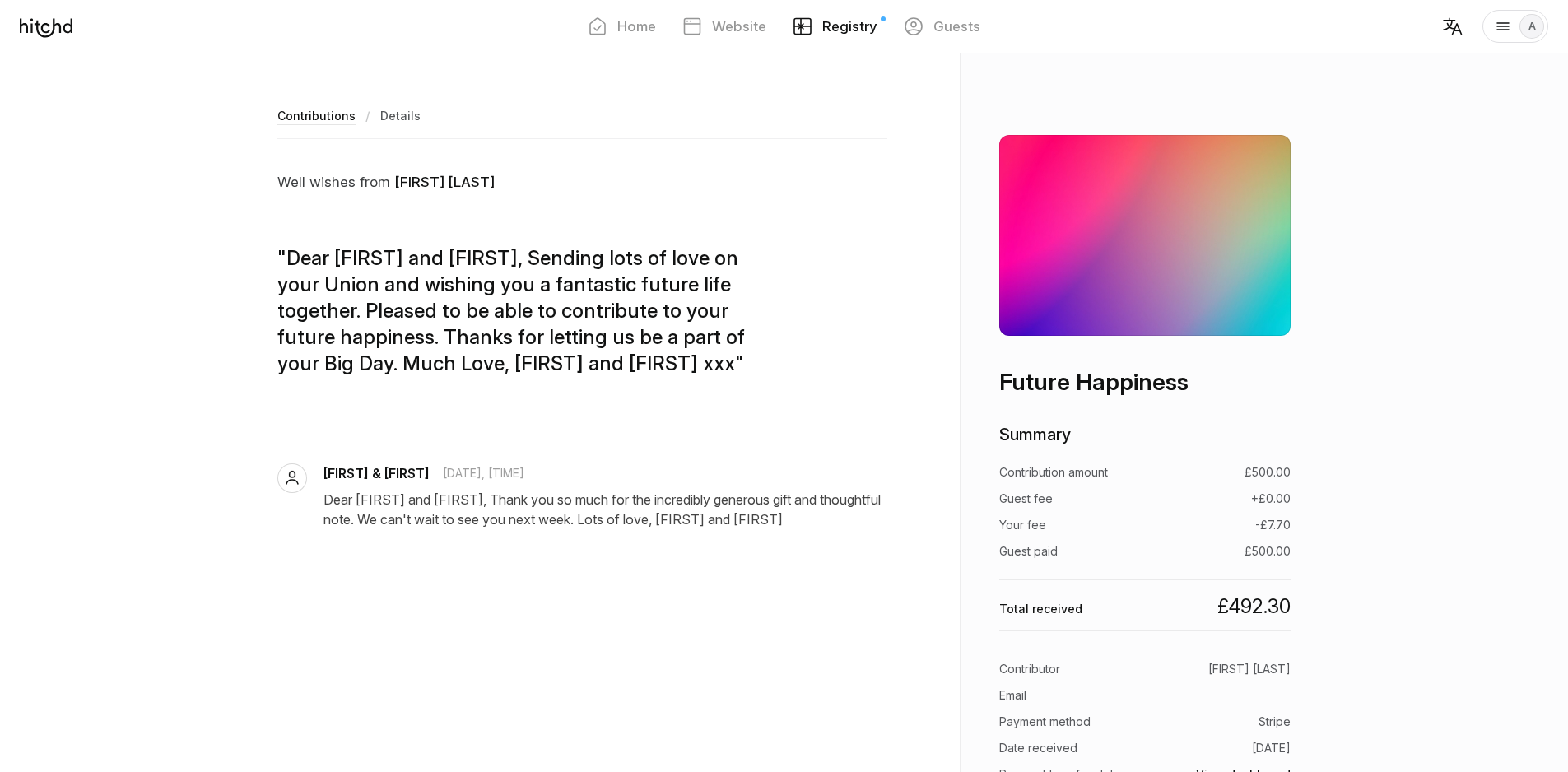 click on "Contributions" at bounding box center (316, 116) 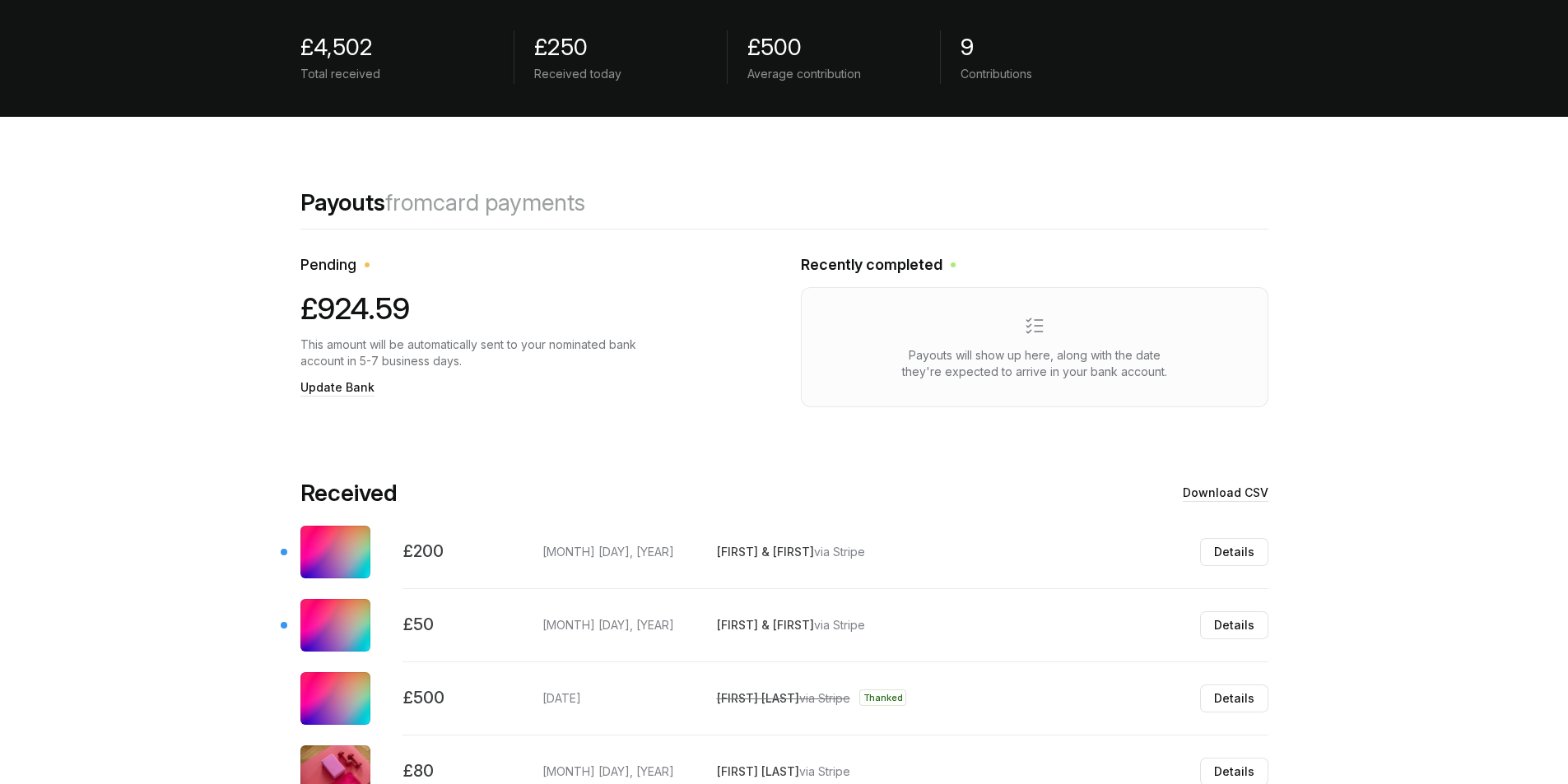 scroll, scrollTop: 247, scrollLeft: 0, axis: vertical 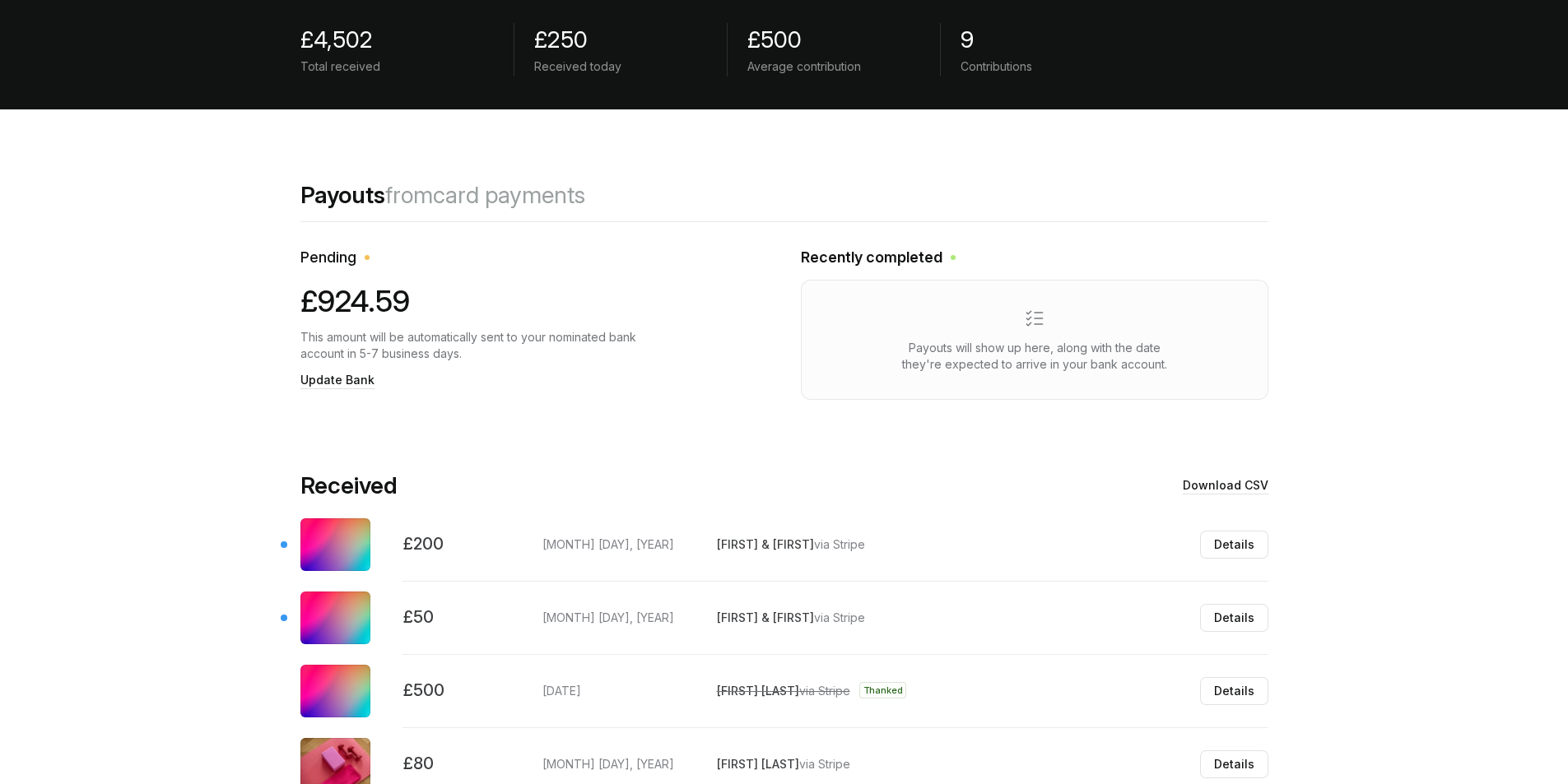 click on "[FIRST] & [FIRST]  via Stripe
Details" at bounding box center (986, 538) 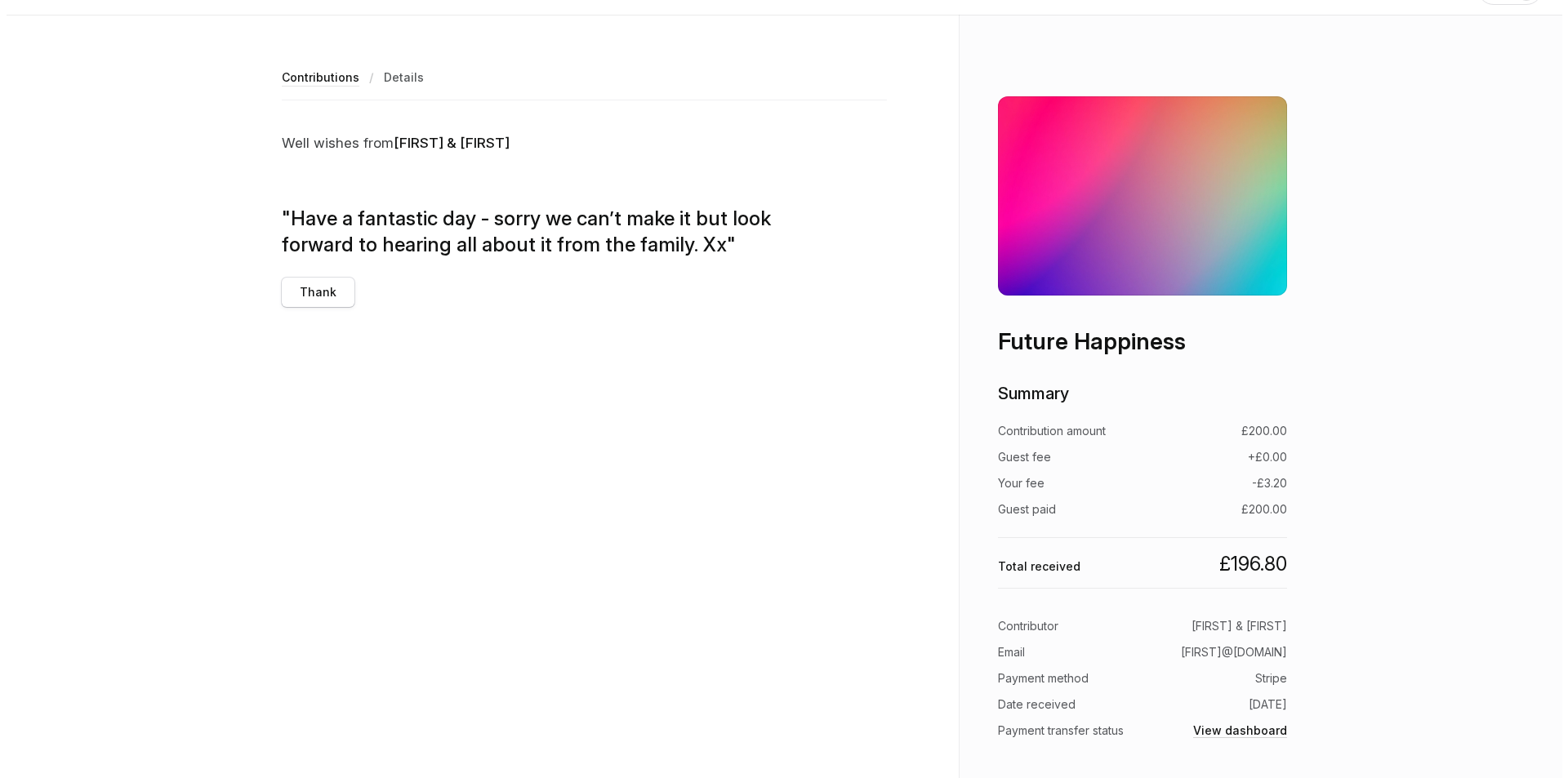 scroll, scrollTop: 0, scrollLeft: 0, axis: both 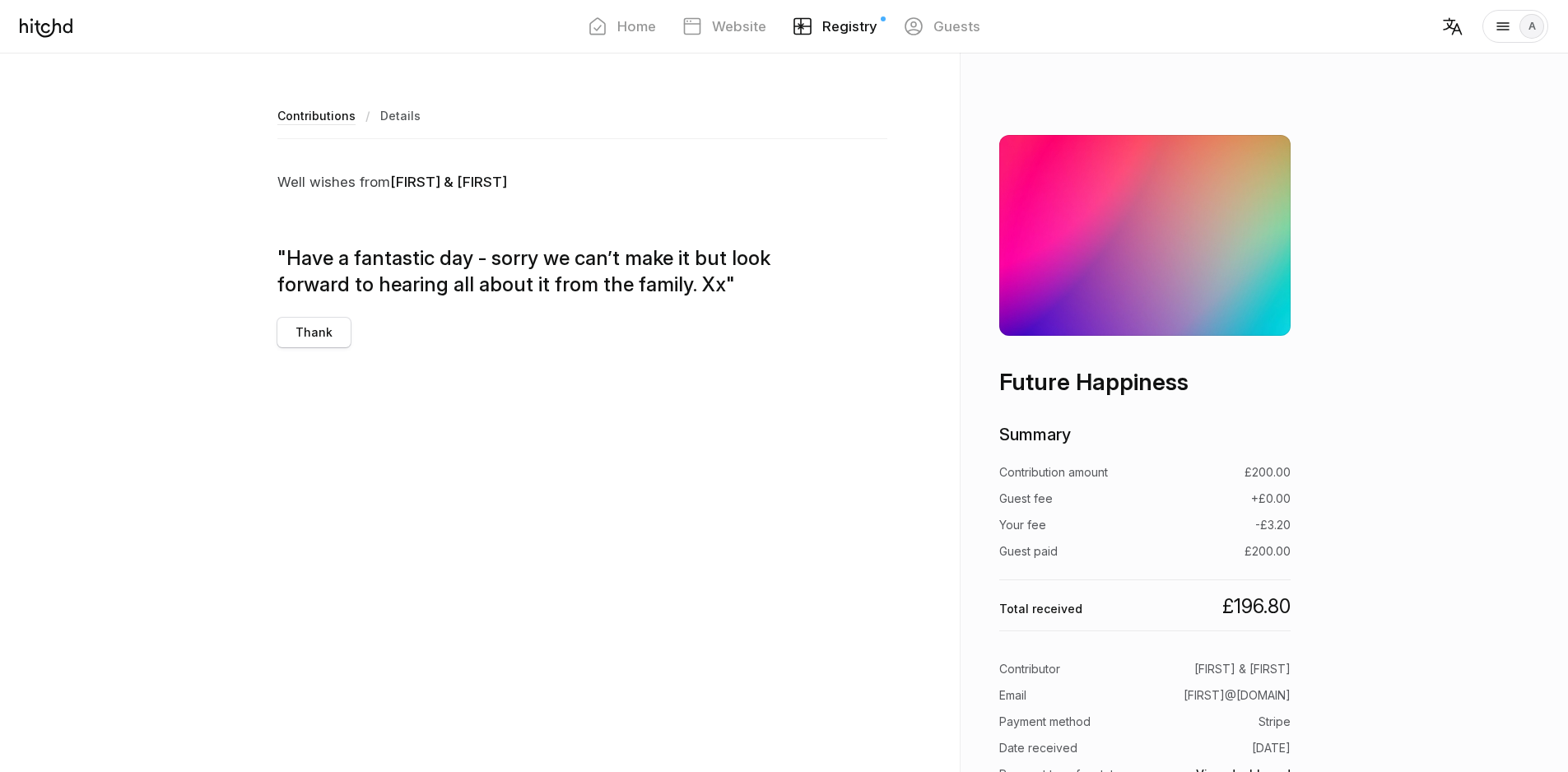 click on "Thank" at bounding box center (314, 333) 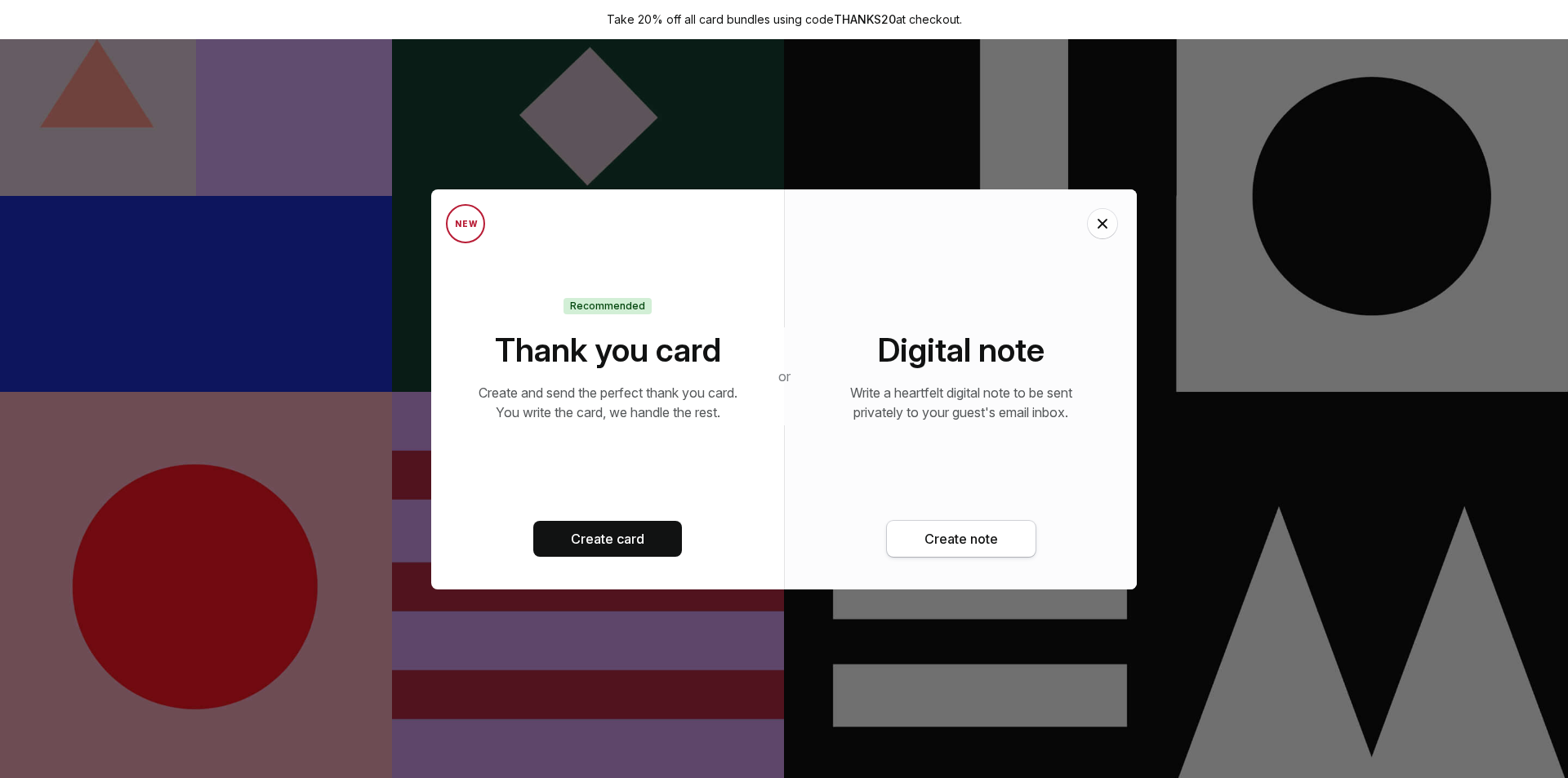 click on "Create note" at bounding box center (961, 539) 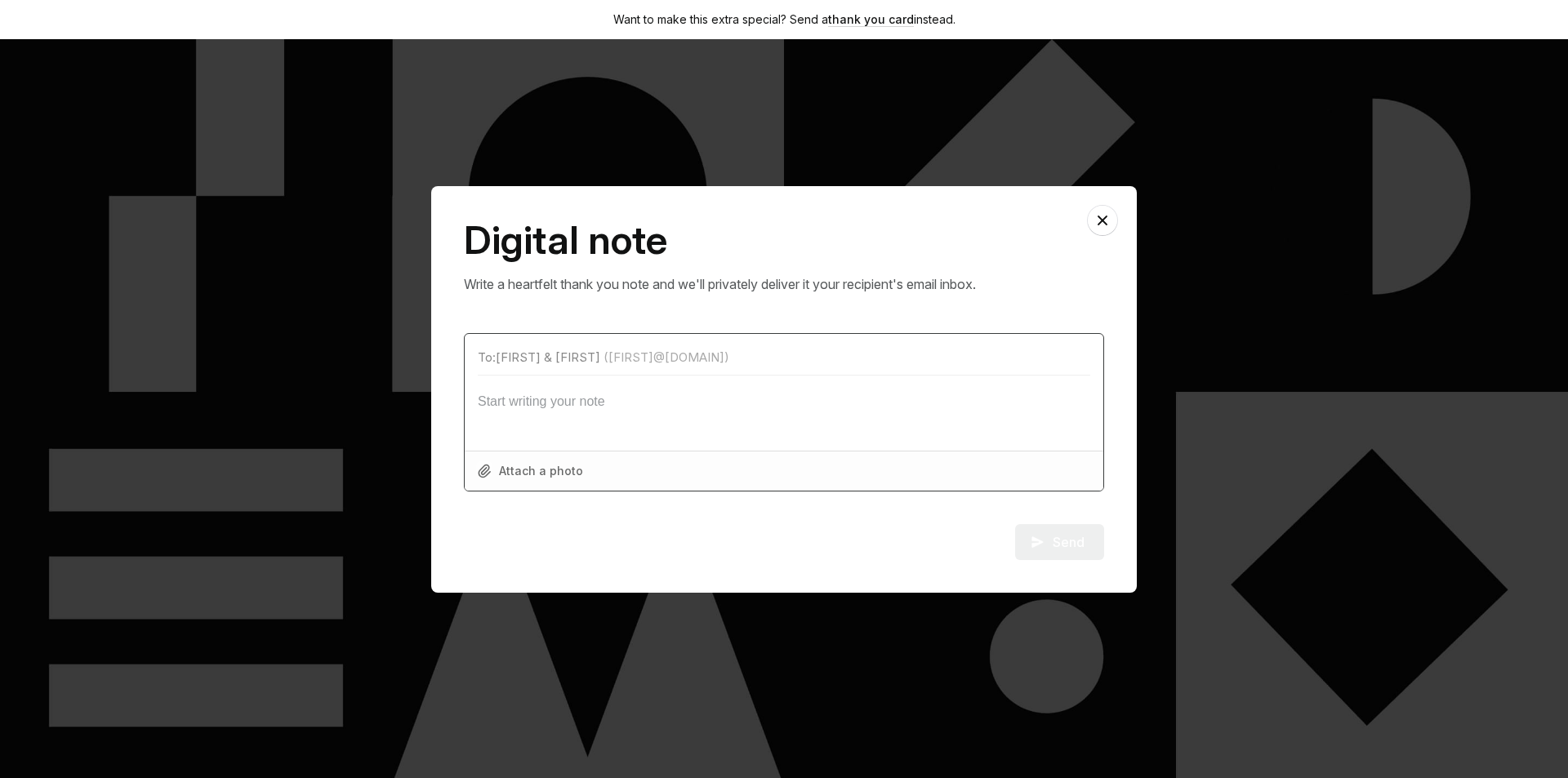 click at bounding box center [784, 405] 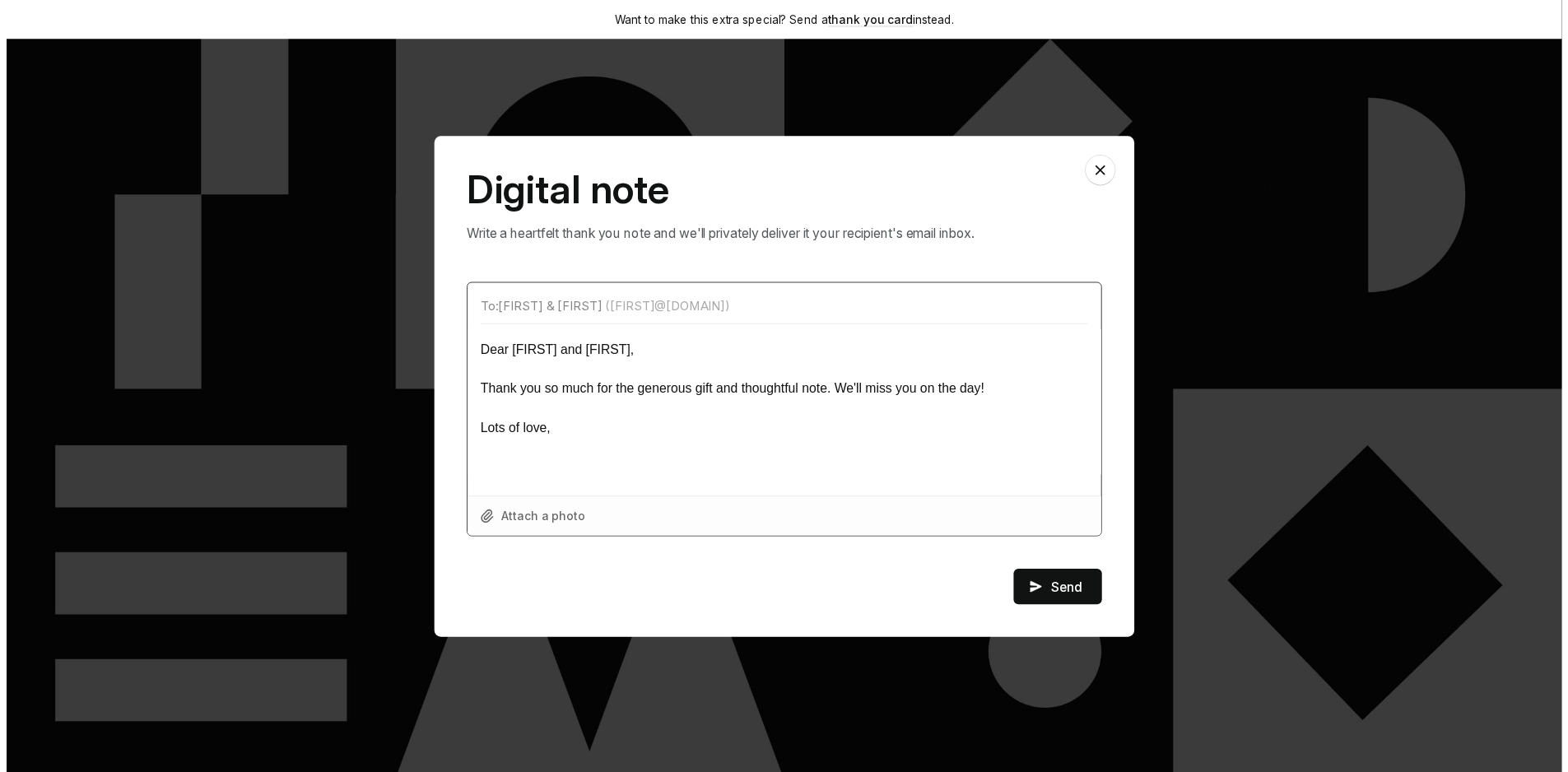scroll, scrollTop: 0, scrollLeft: 0, axis: both 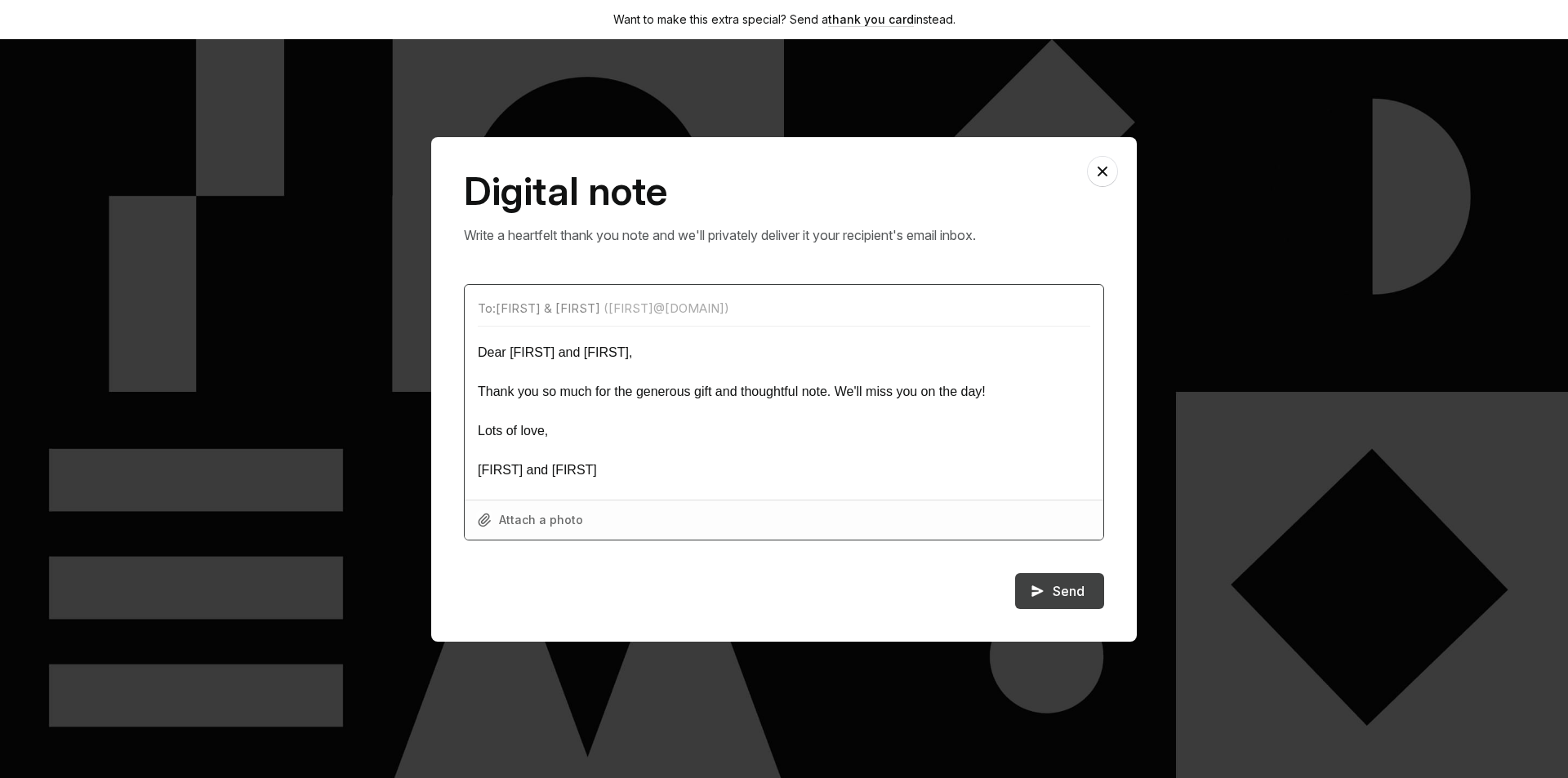 type on "Dear [FIRST] and [FIRST],
Thank you so much for the generous gift and thoughtful note. We'll miss you on the day!
Lots of love,
[FIRST] and [FIRST]" 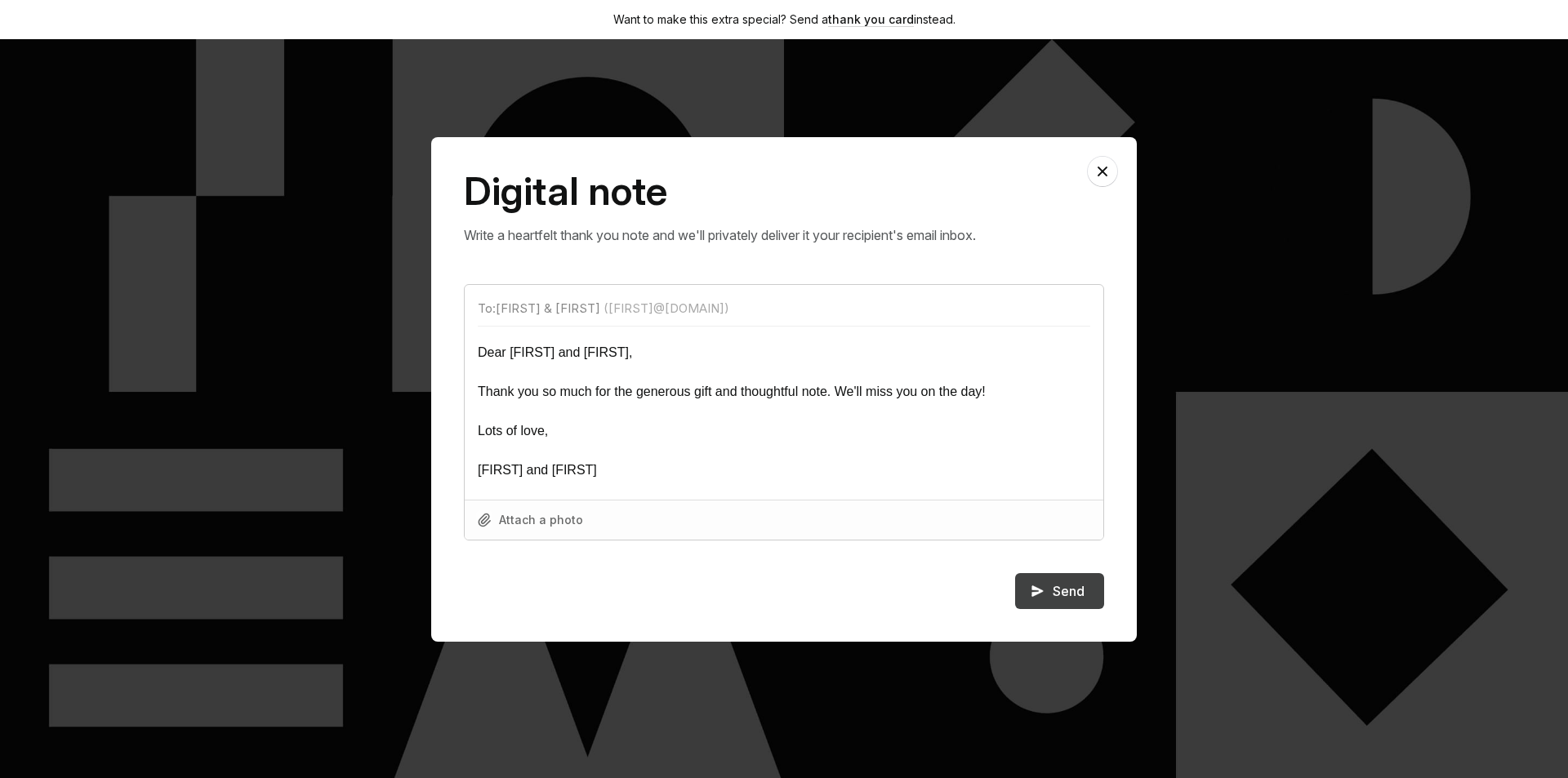 click on "Send" at bounding box center [1059, 591] 